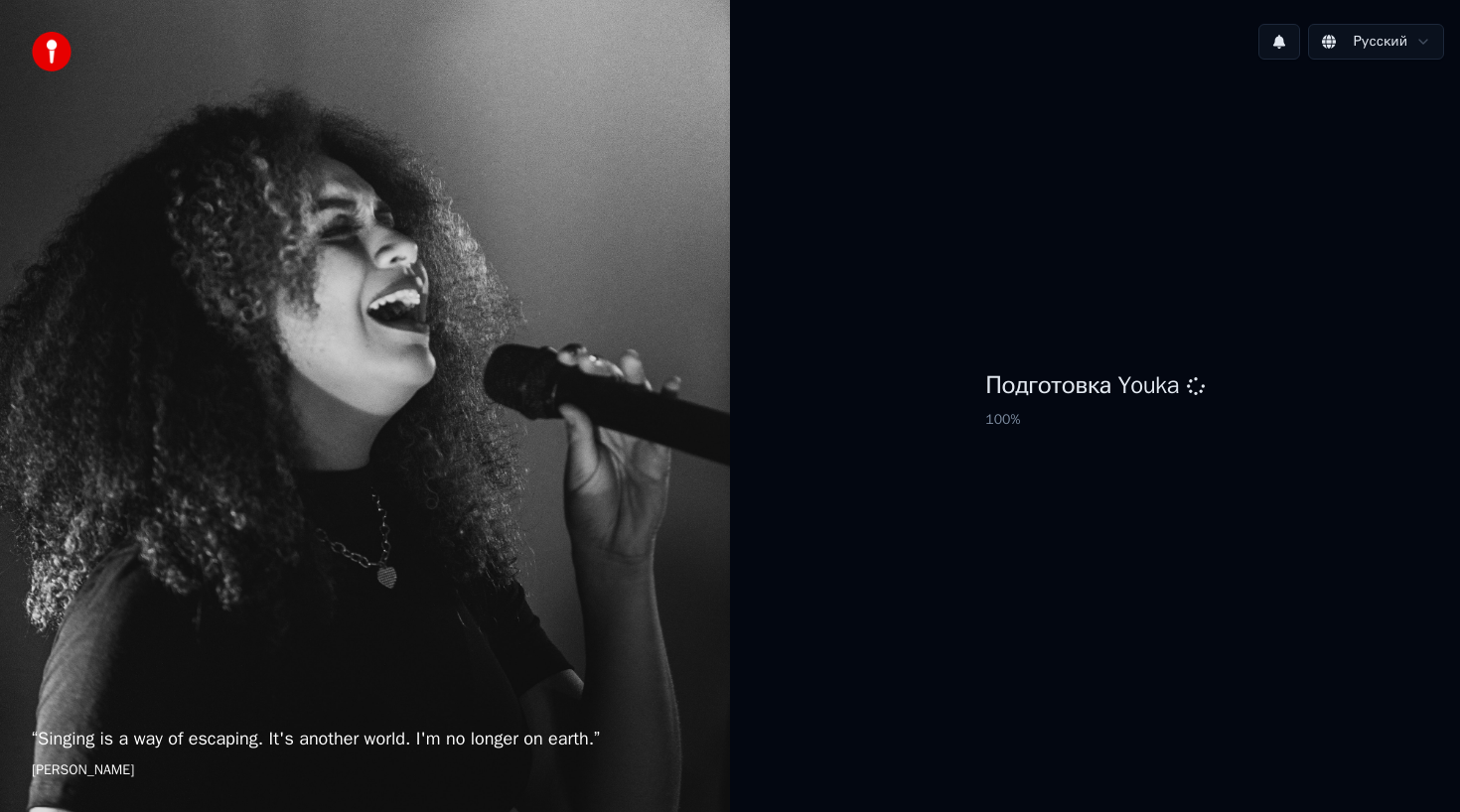 scroll, scrollTop: 0, scrollLeft: 0, axis: both 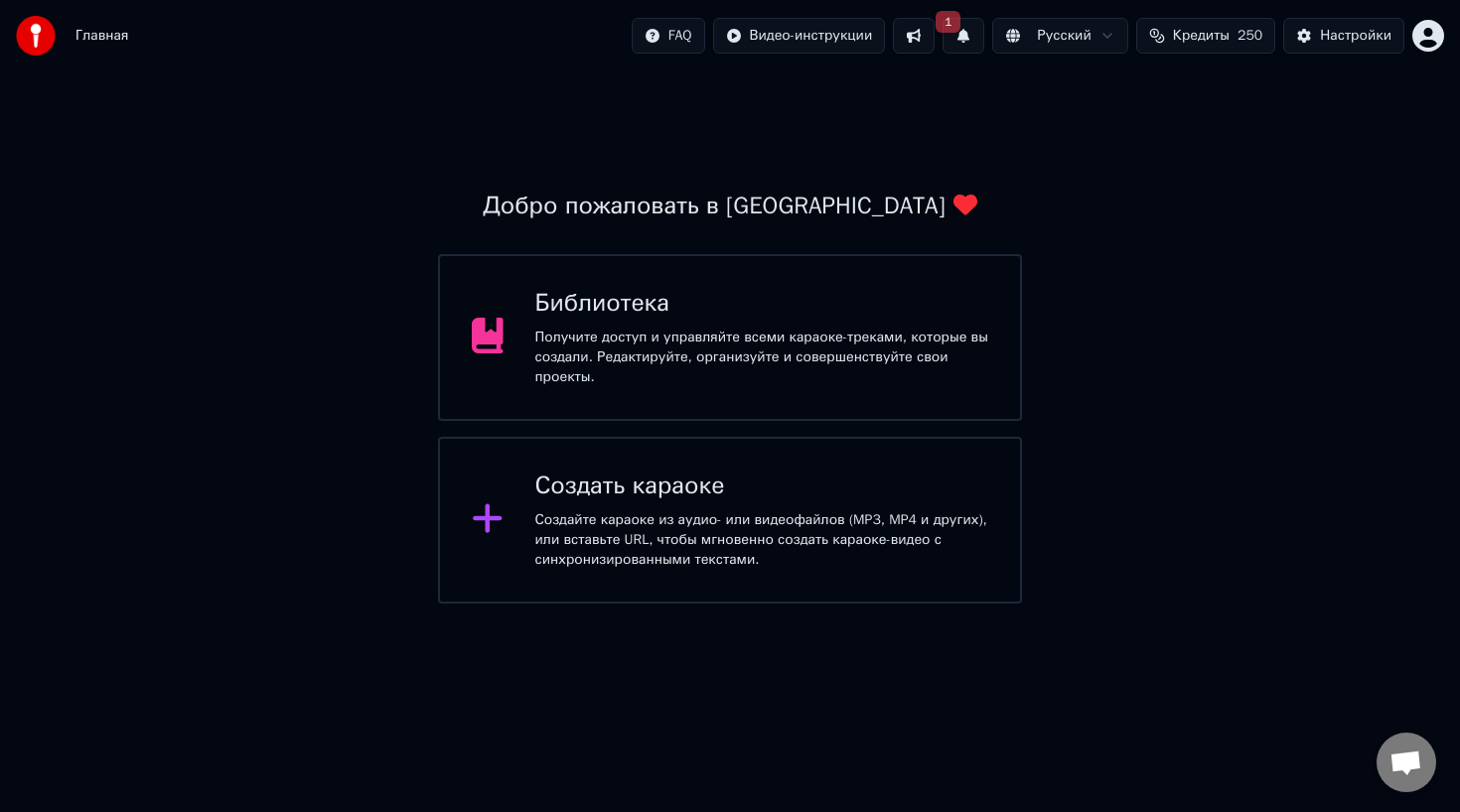 click on "1" at bounding box center [963, 36] 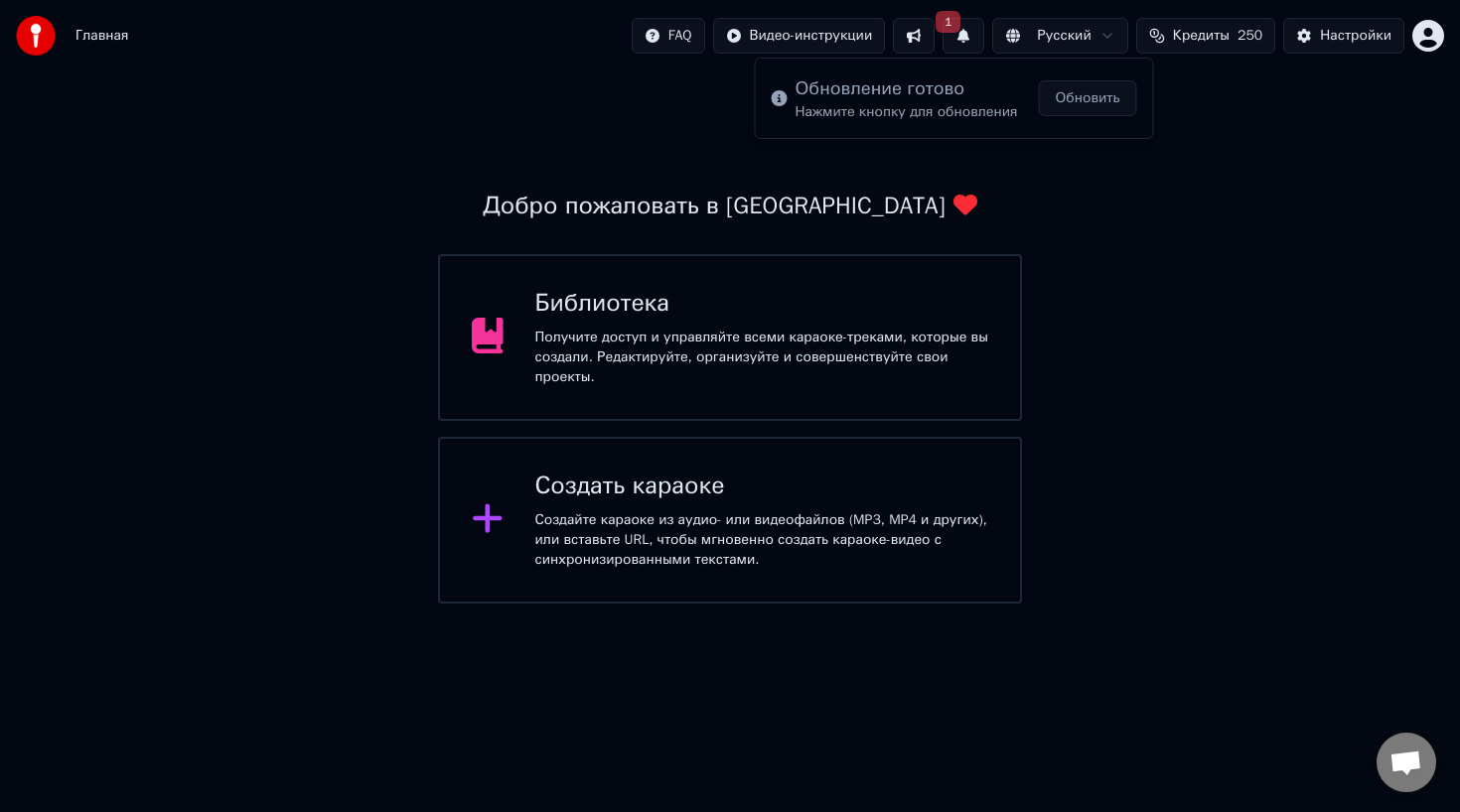 click on "Обновить" at bounding box center (1088, 98) 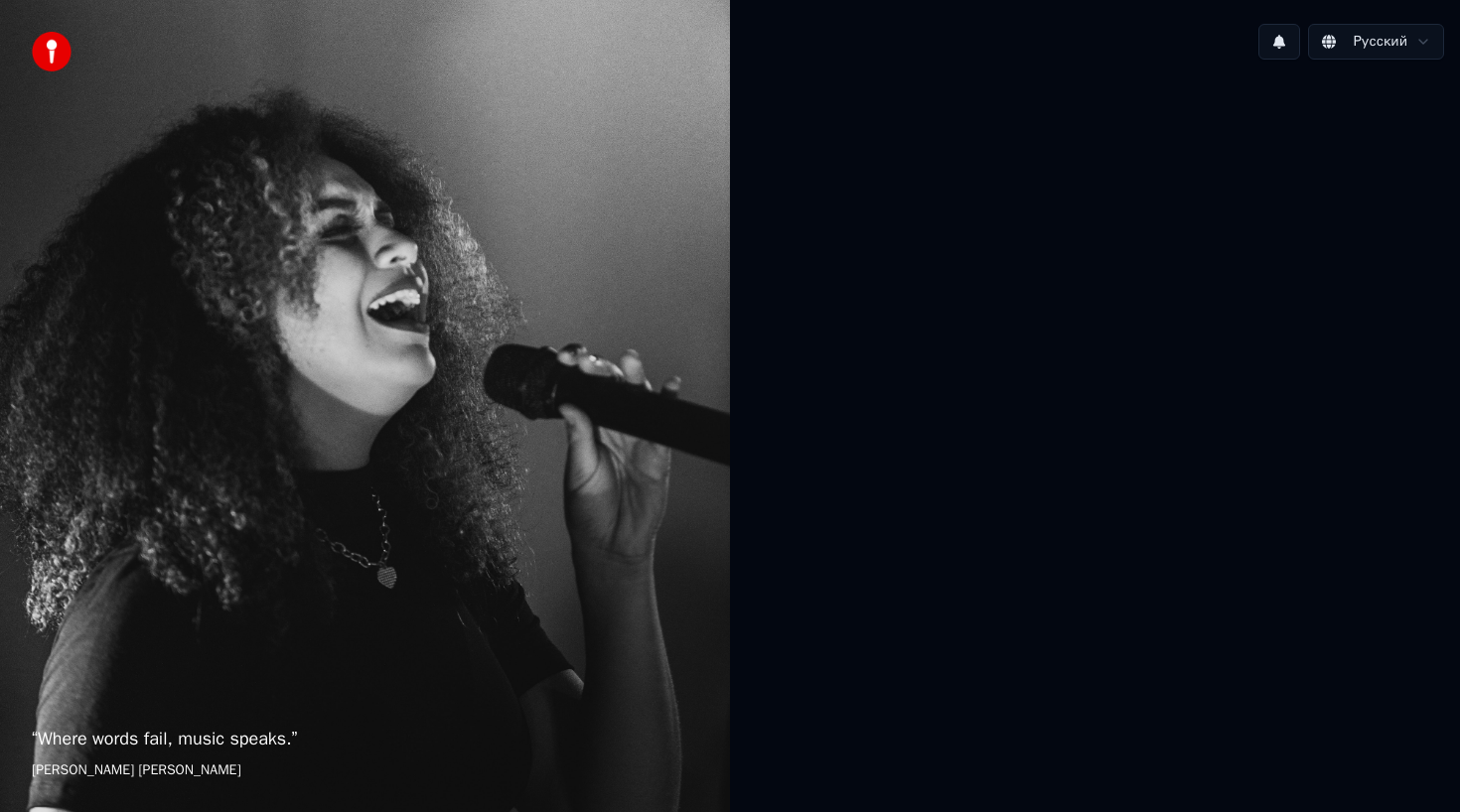 scroll, scrollTop: 0, scrollLeft: 0, axis: both 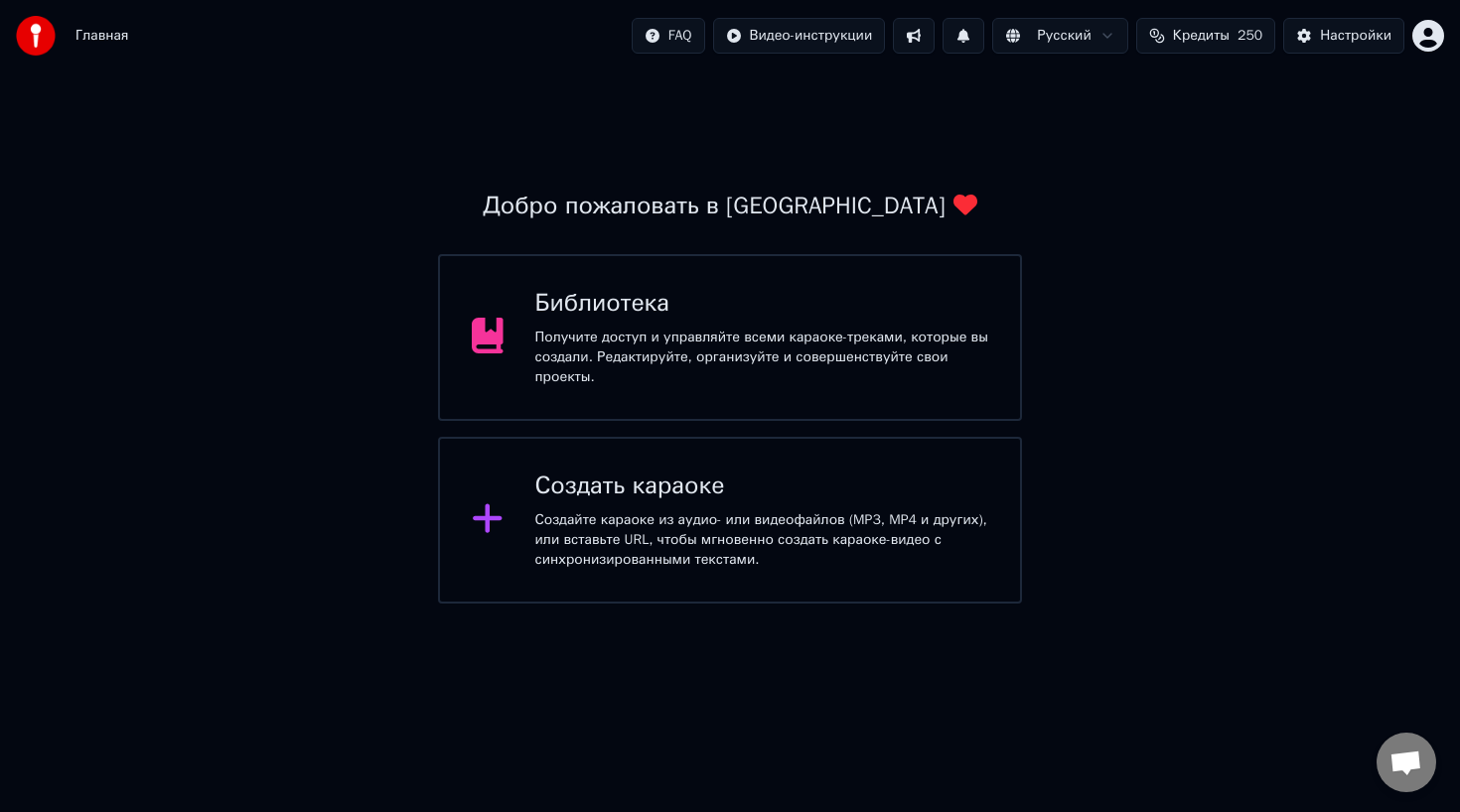 click on "Создать караоке" at bounding box center (762, 486) 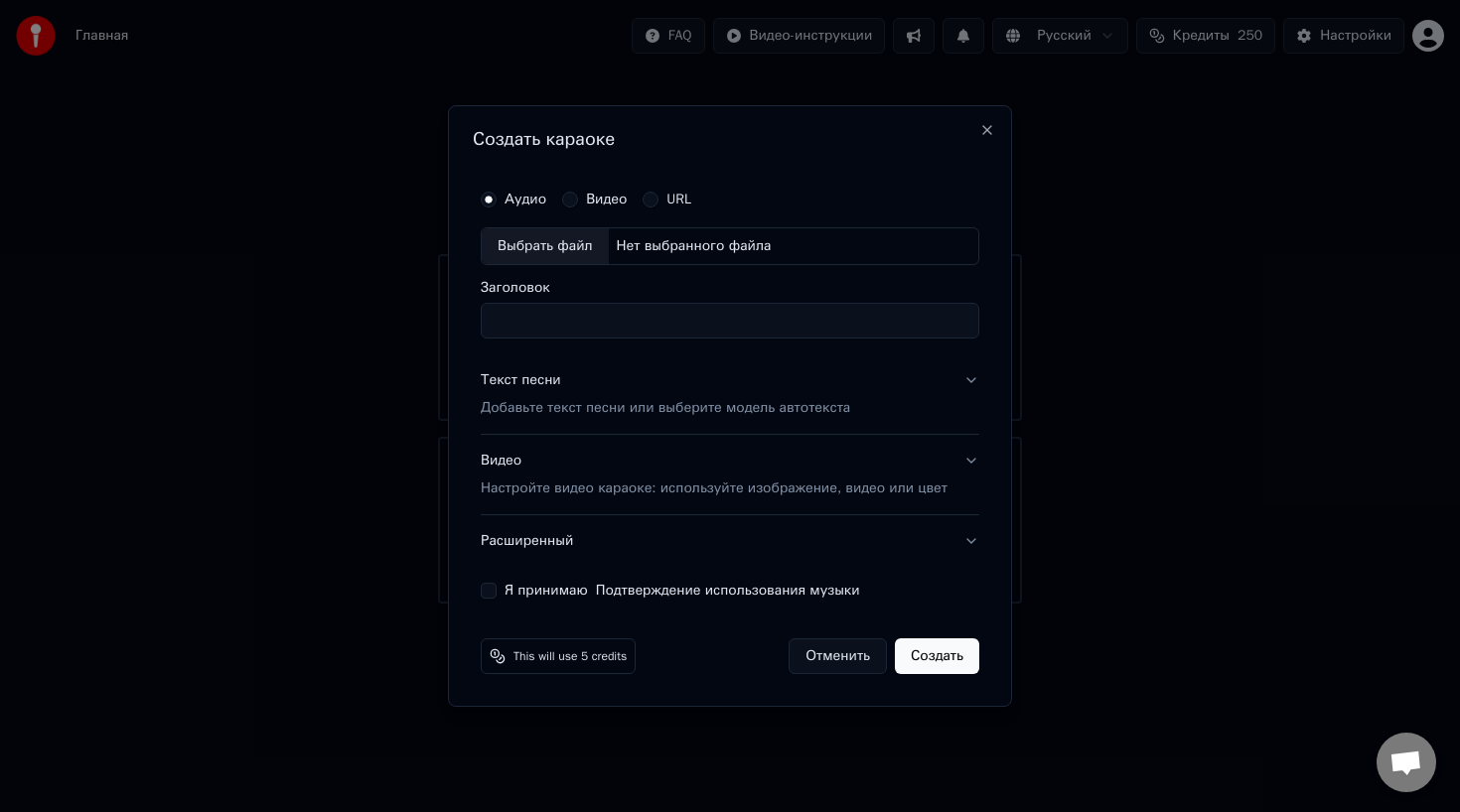 click on "Выбрать файл" at bounding box center (545, 246) 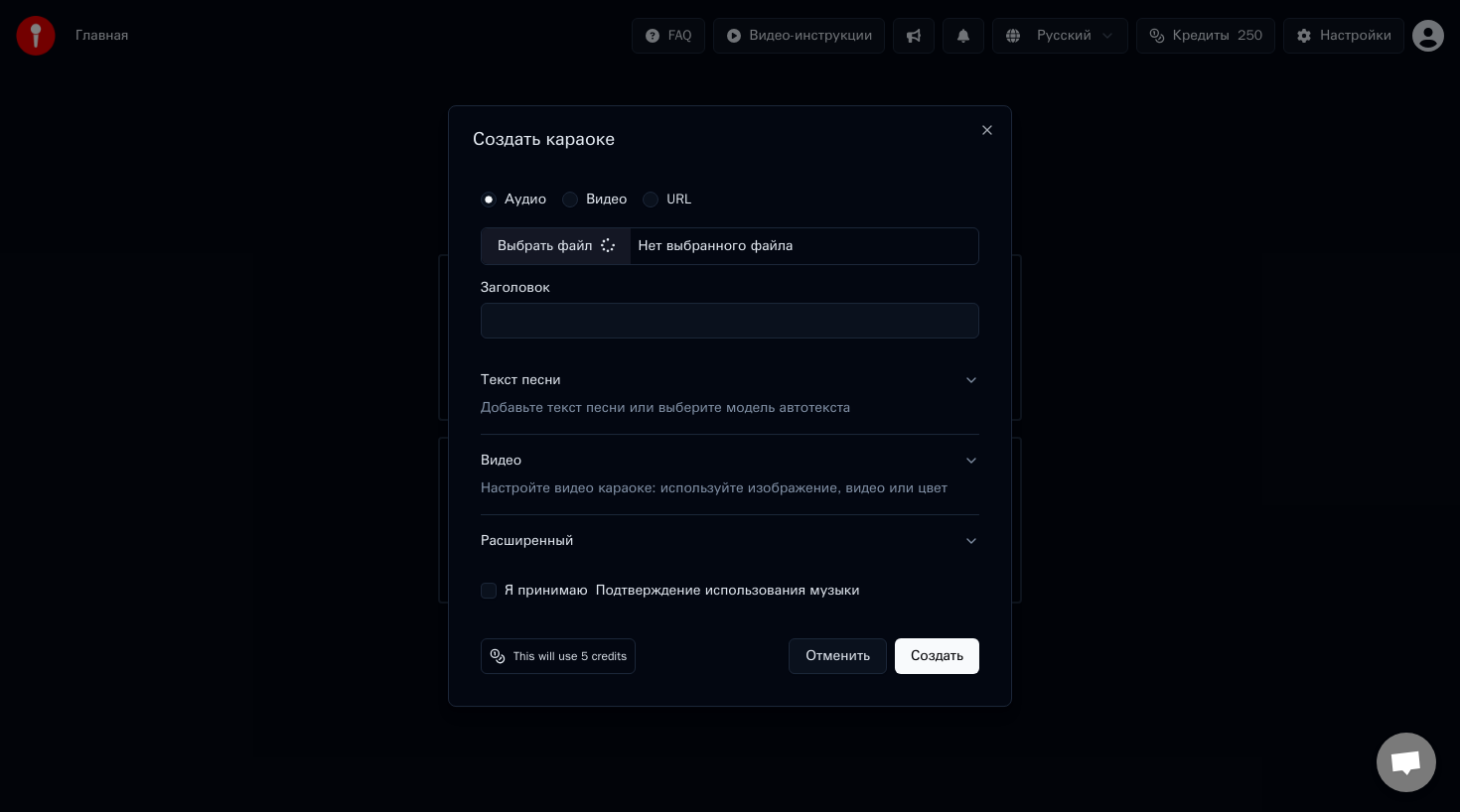 click on "Заголовок" at bounding box center (730, 321) 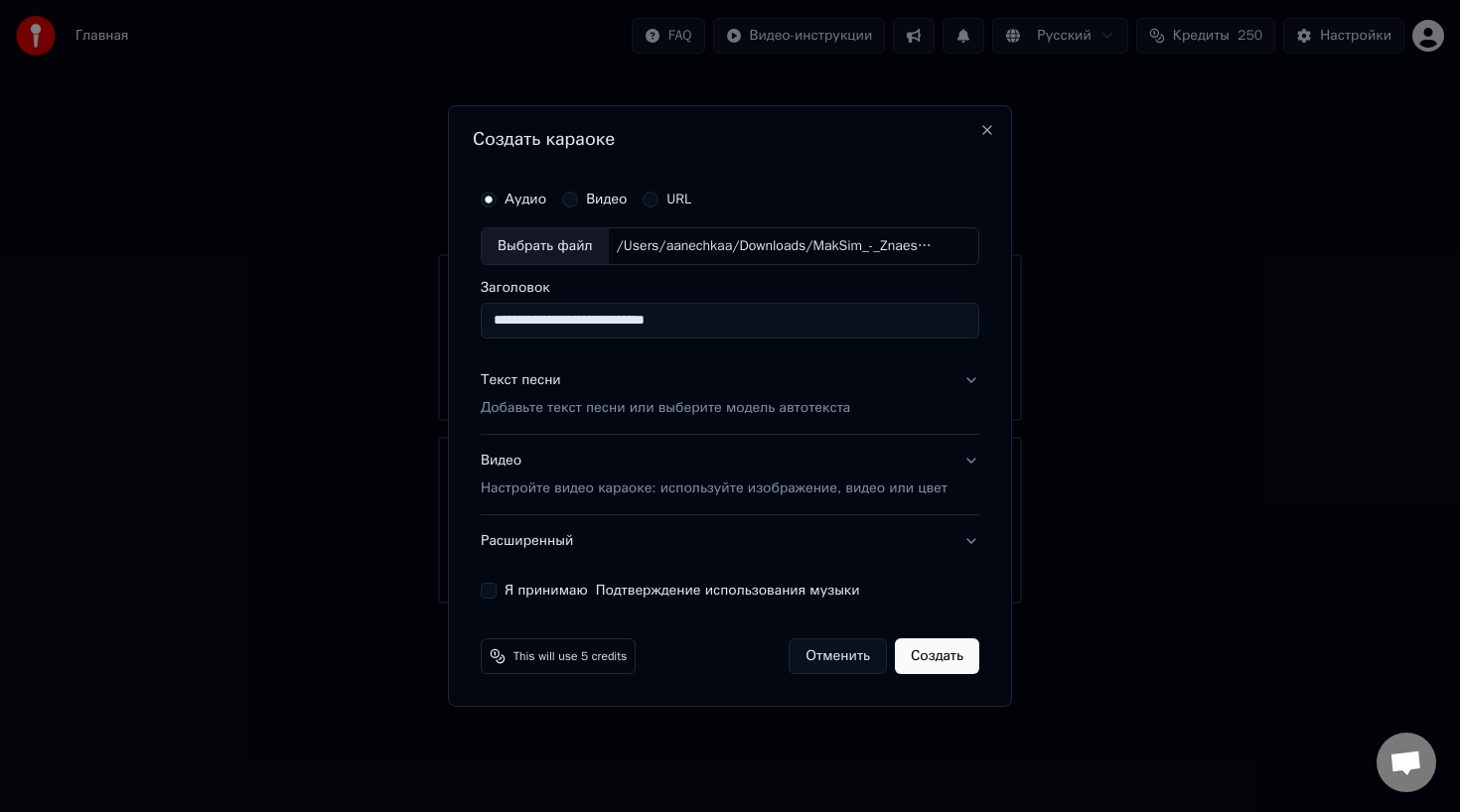 drag, startPoint x: 732, startPoint y: 320, endPoint x: 560, endPoint y: 320, distance: 172 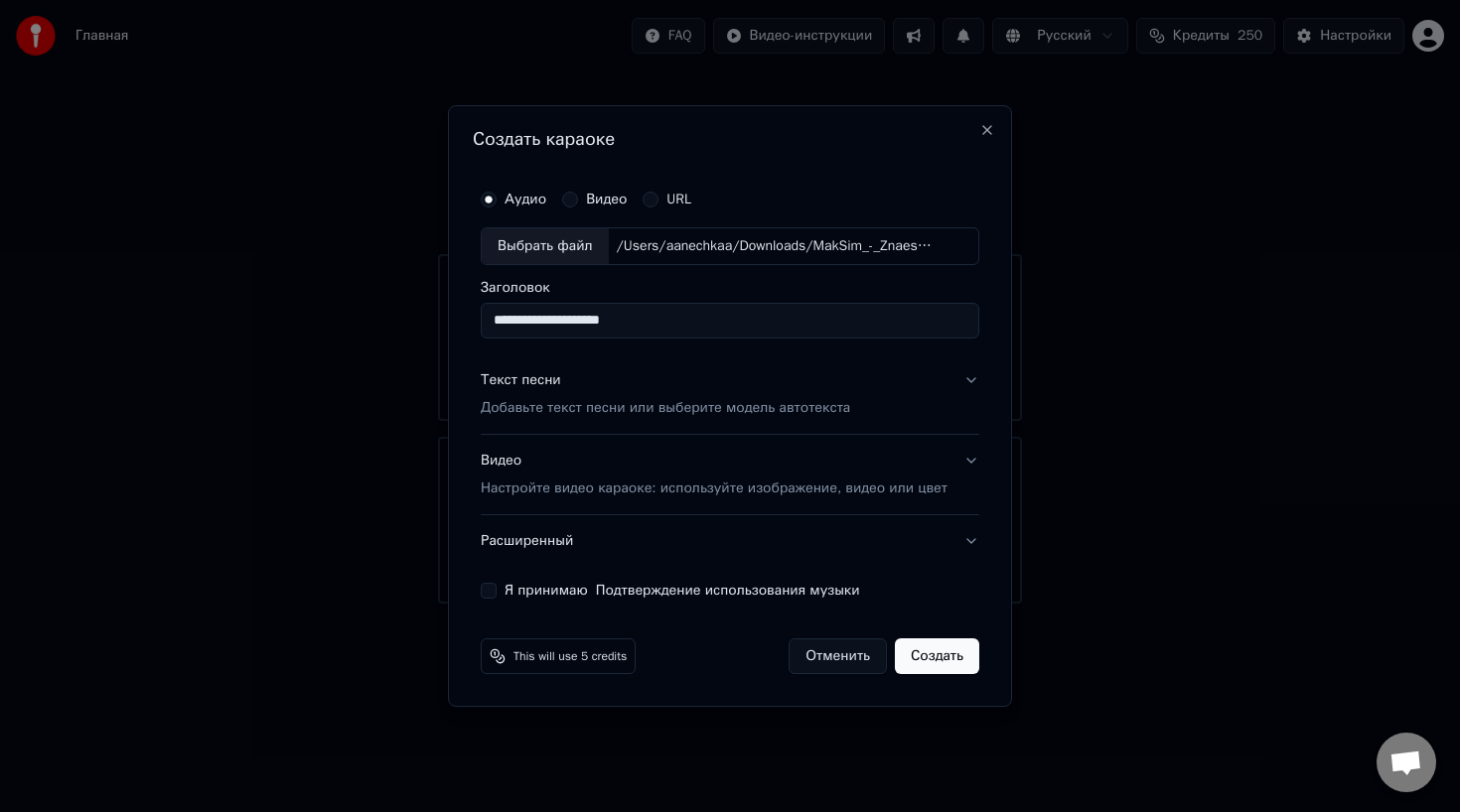 type on "**********" 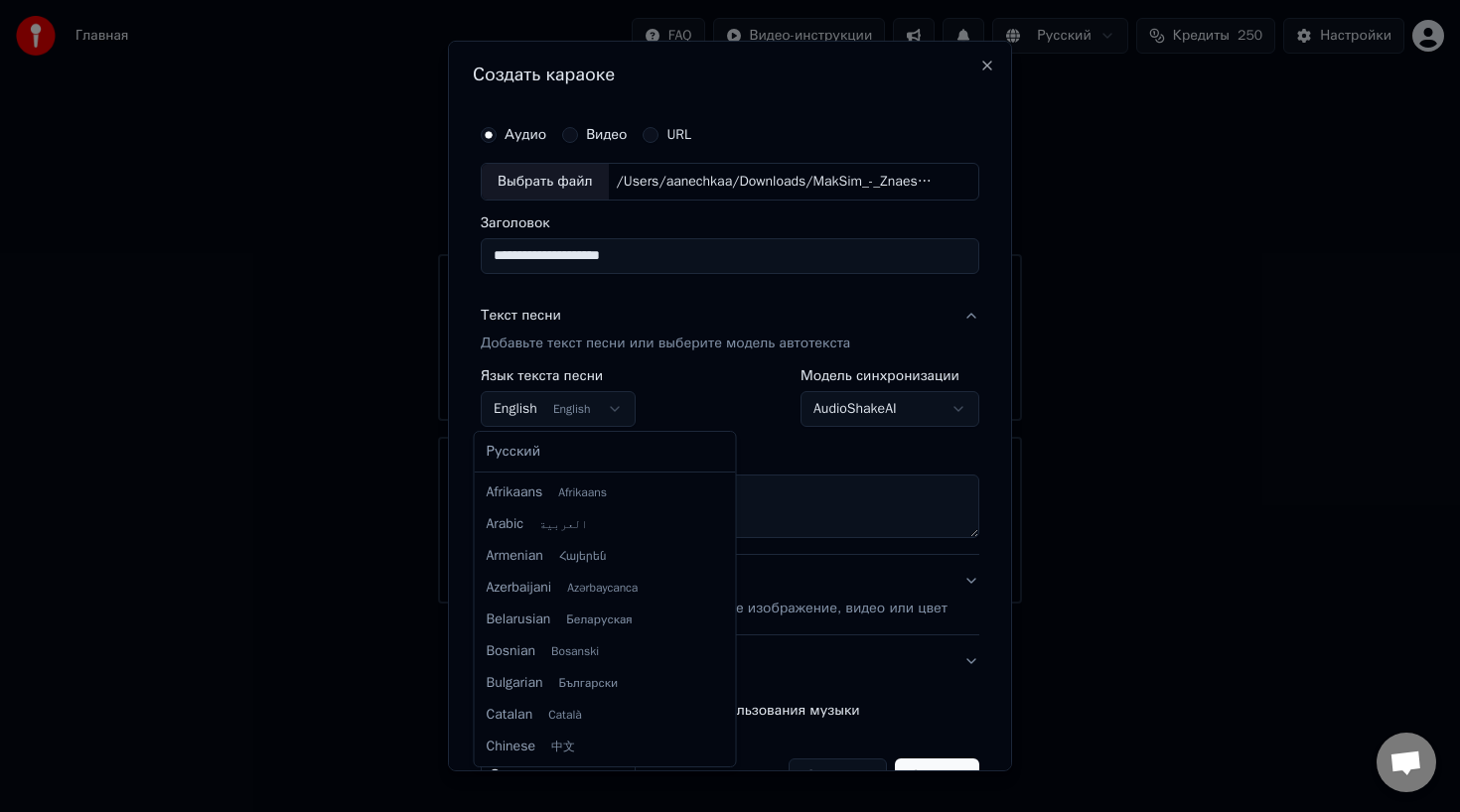 click on "**********" at bounding box center (730, 302) 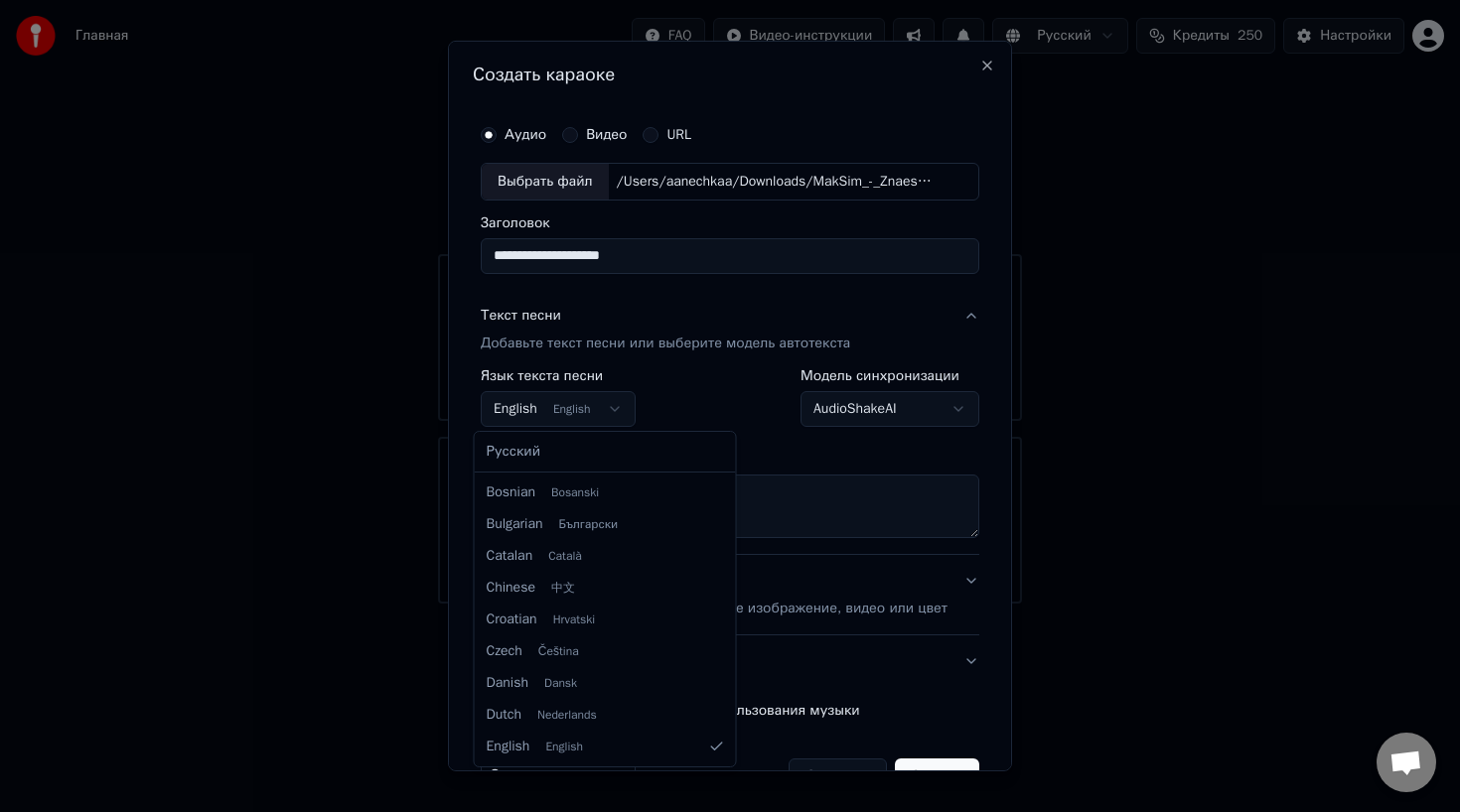 select on "**" 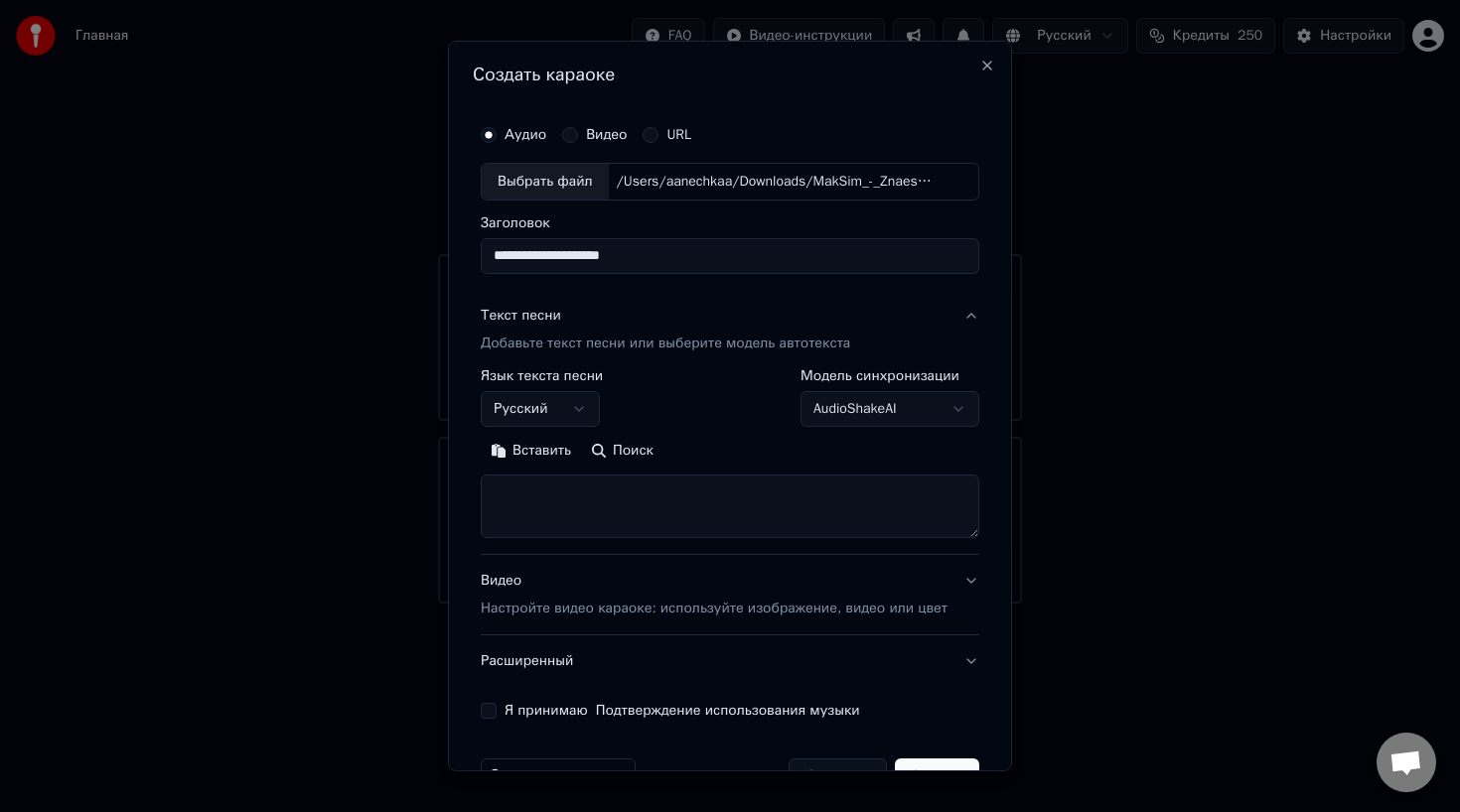 click at bounding box center [730, 506] 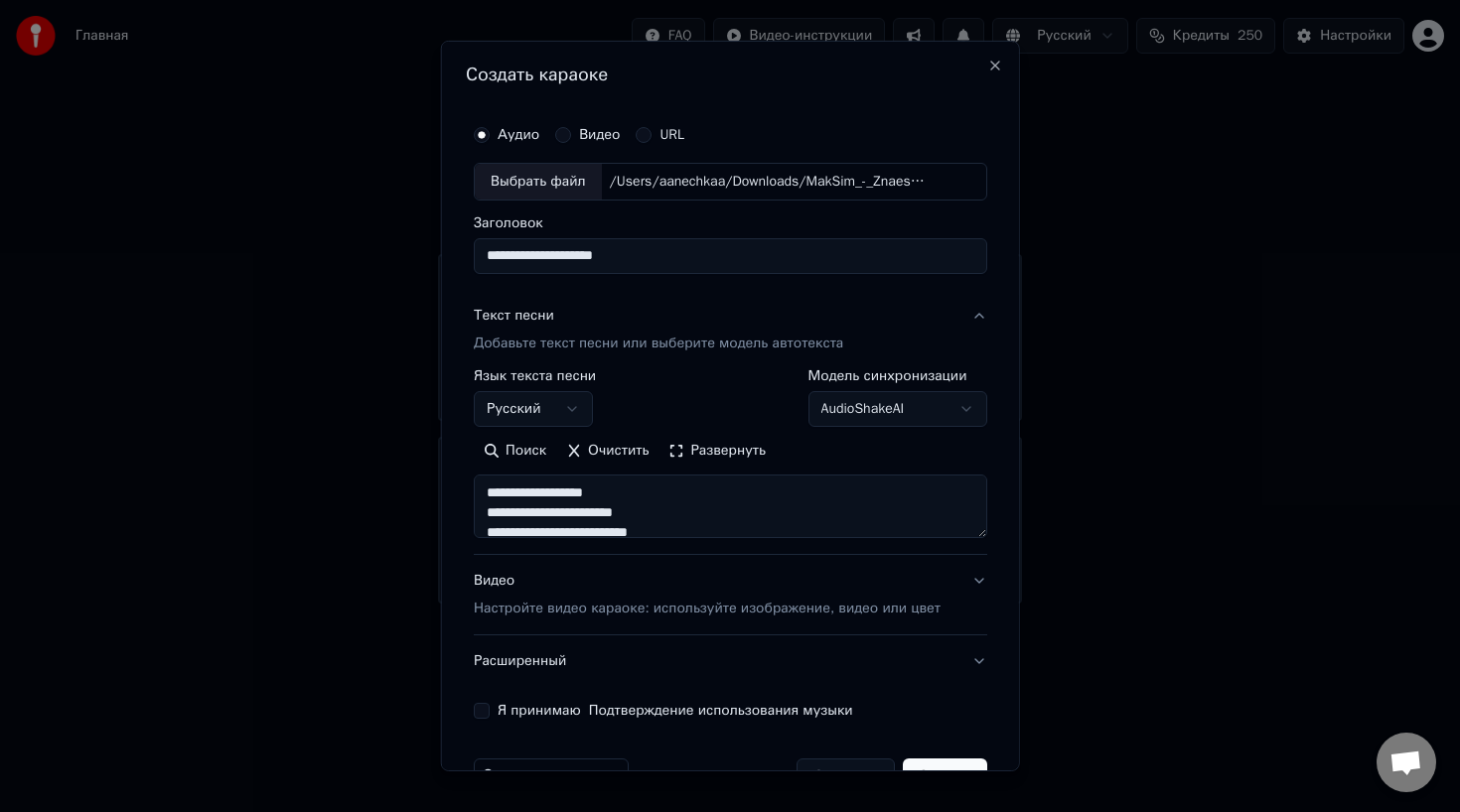 scroll, scrollTop: 1095, scrollLeft: 0, axis: vertical 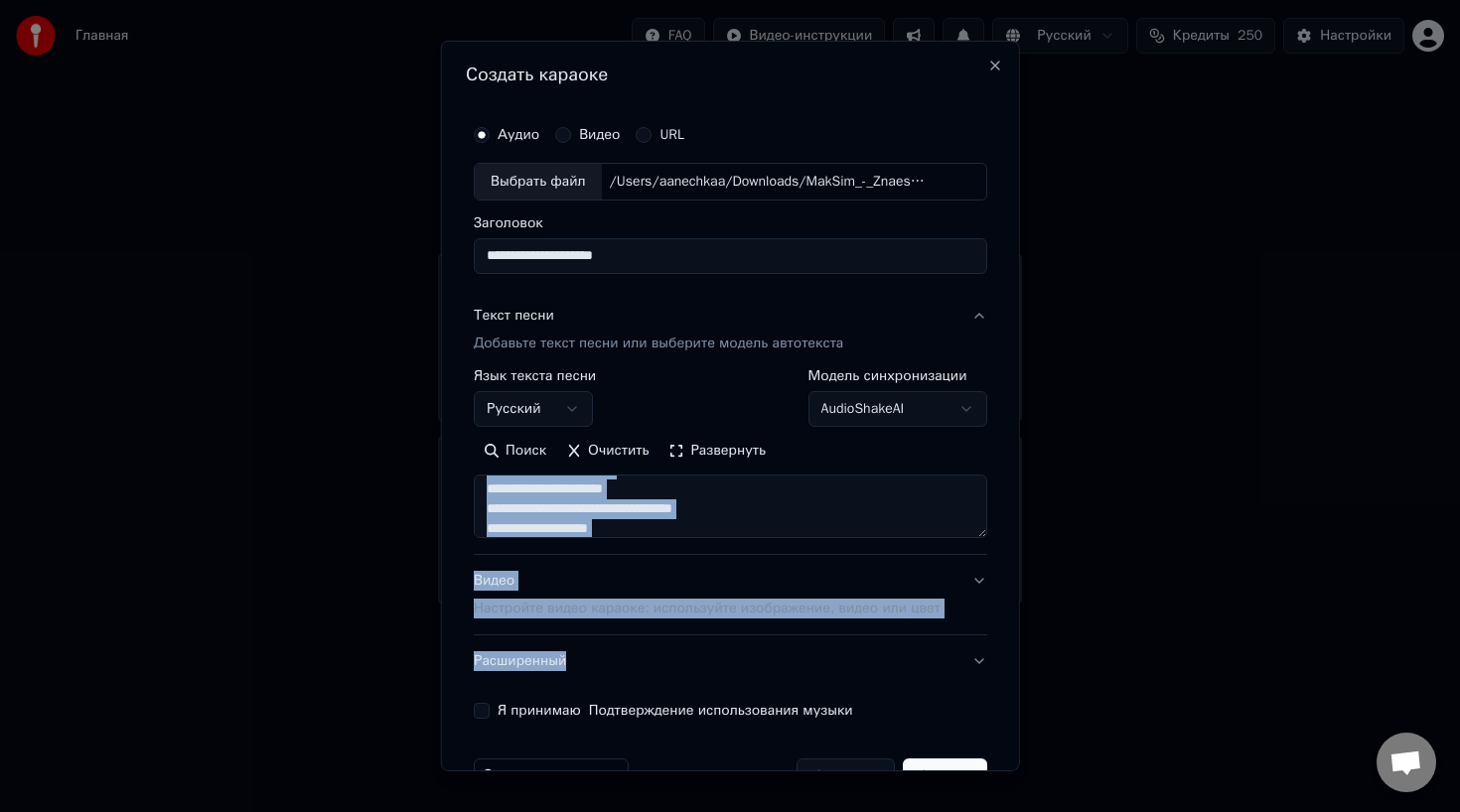 drag, startPoint x: 984, startPoint y: 537, endPoint x: 972, endPoint y: 653, distance: 116.61904 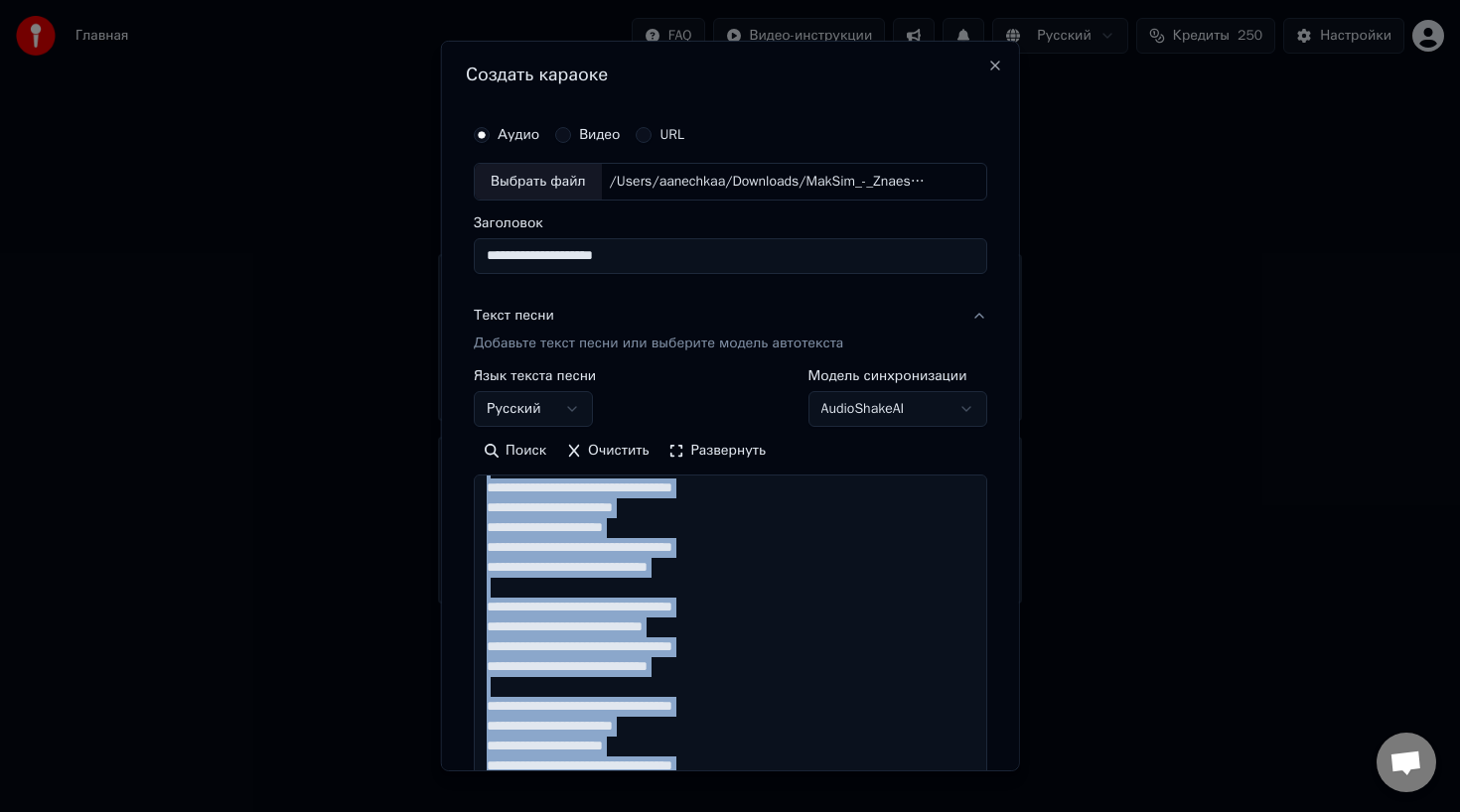 scroll, scrollTop: 834, scrollLeft: 0, axis: vertical 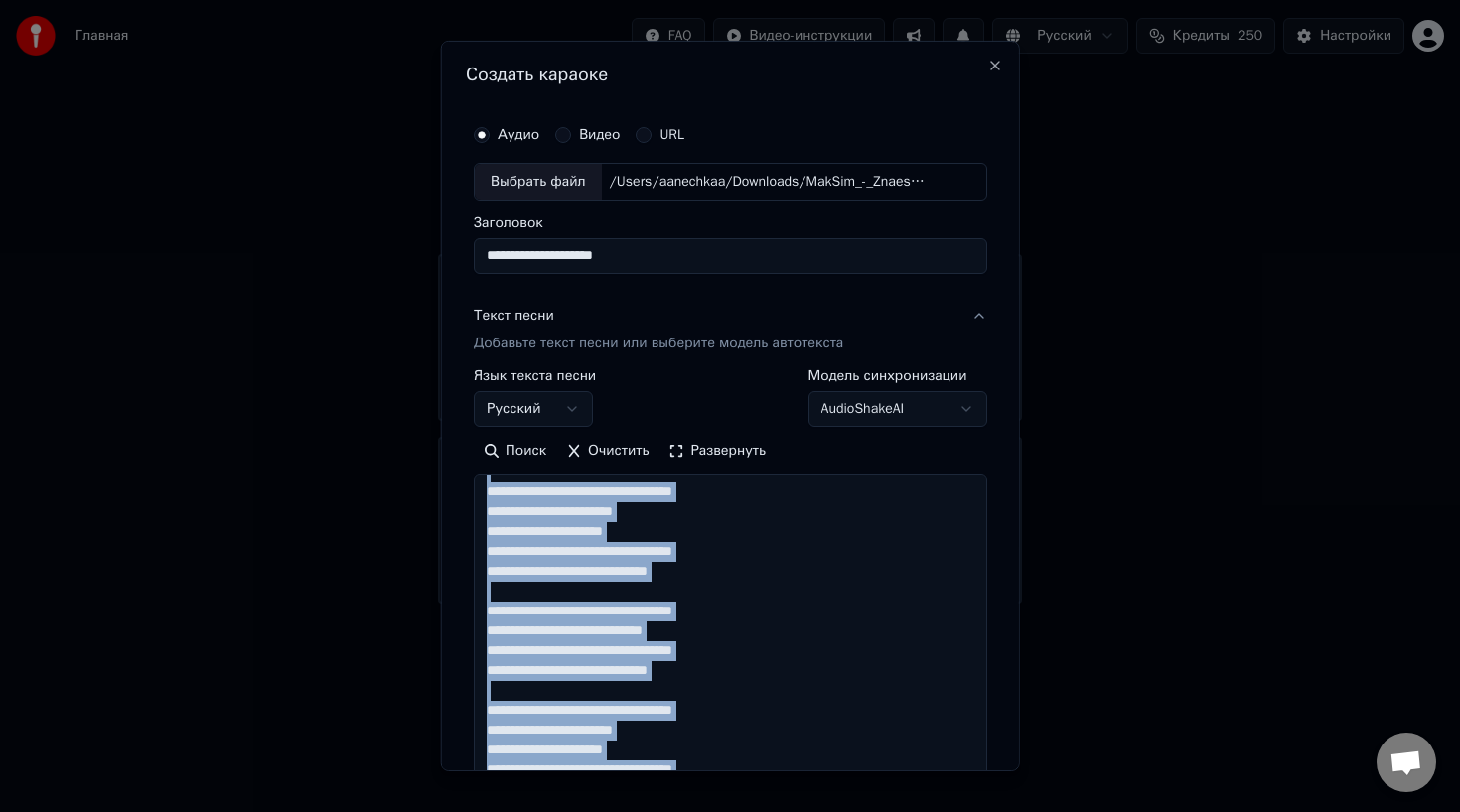drag, startPoint x: 982, startPoint y: 533, endPoint x: 971, endPoint y: 804, distance: 271.22316 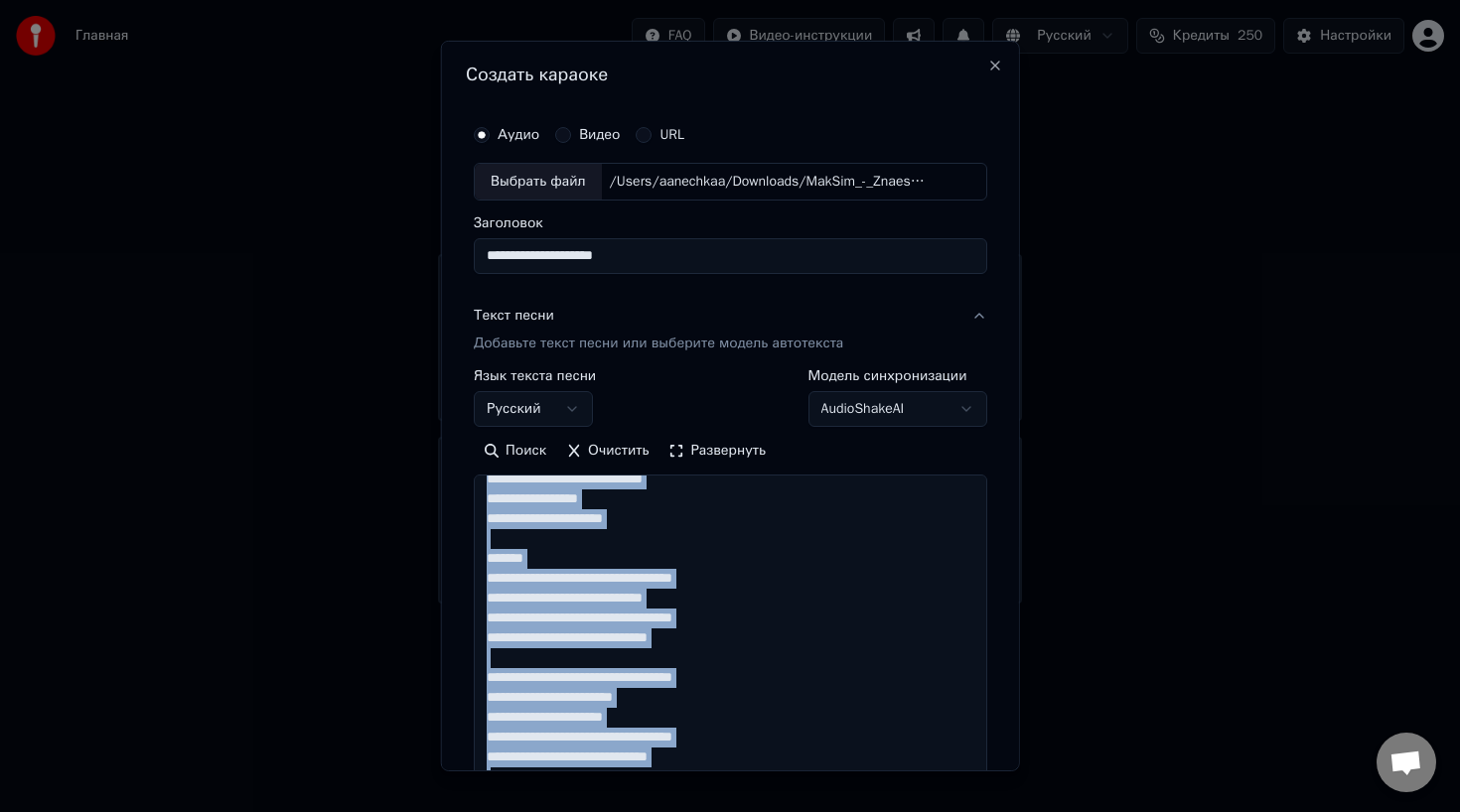 scroll, scrollTop: 631, scrollLeft: 0, axis: vertical 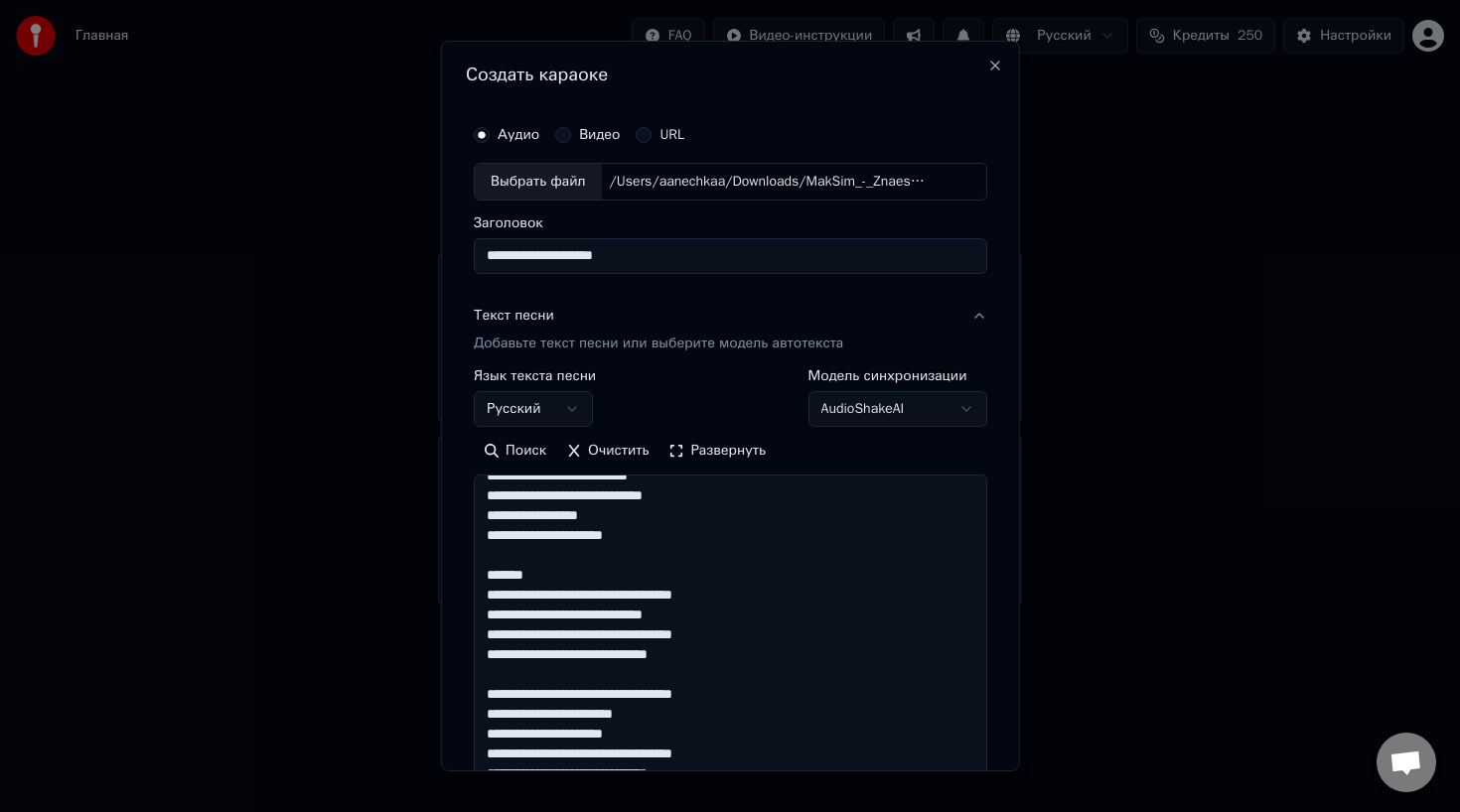 click at bounding box center [730, 641] 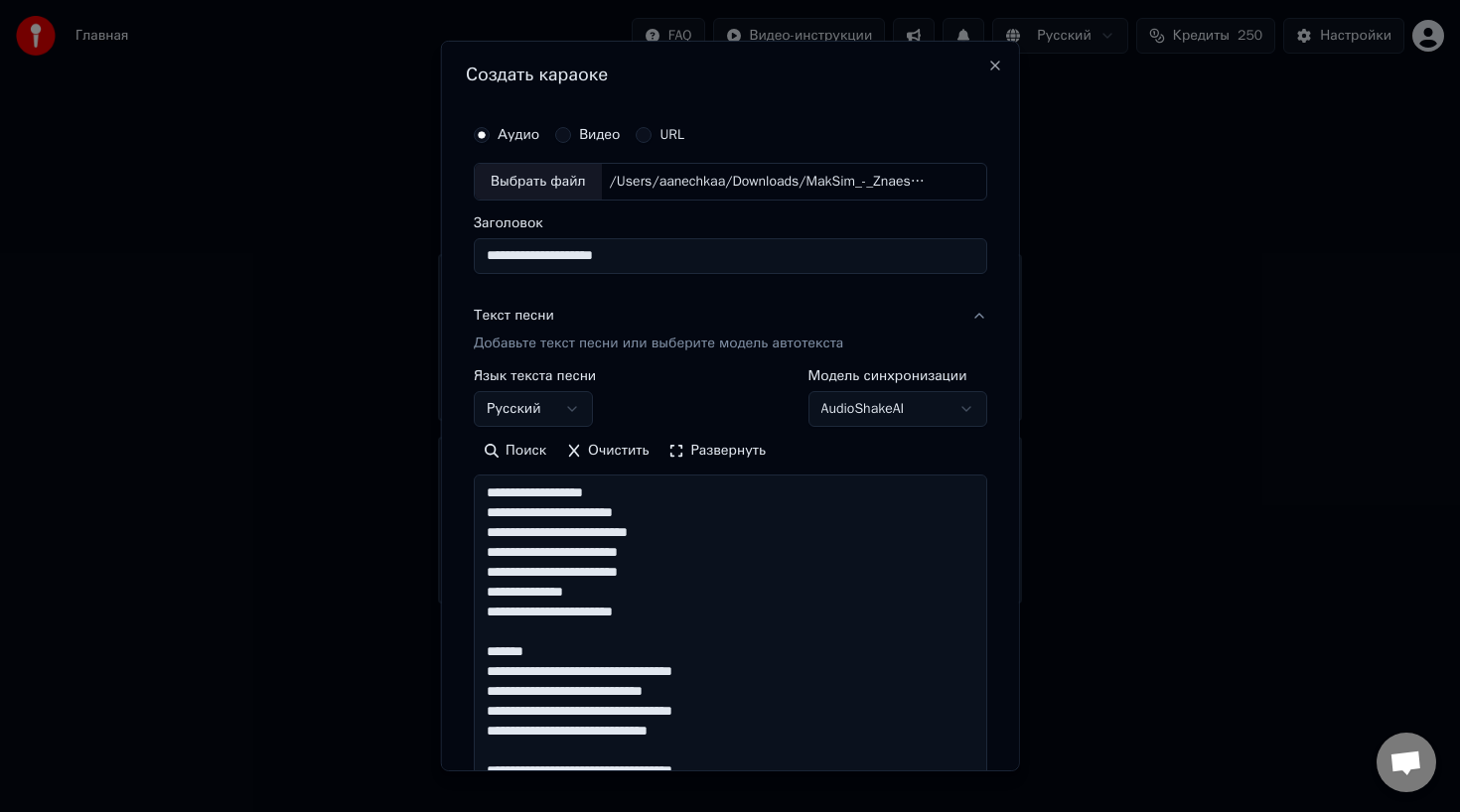 scroll, scrollTop: 30, scrollLeft: 0, axis: vertical 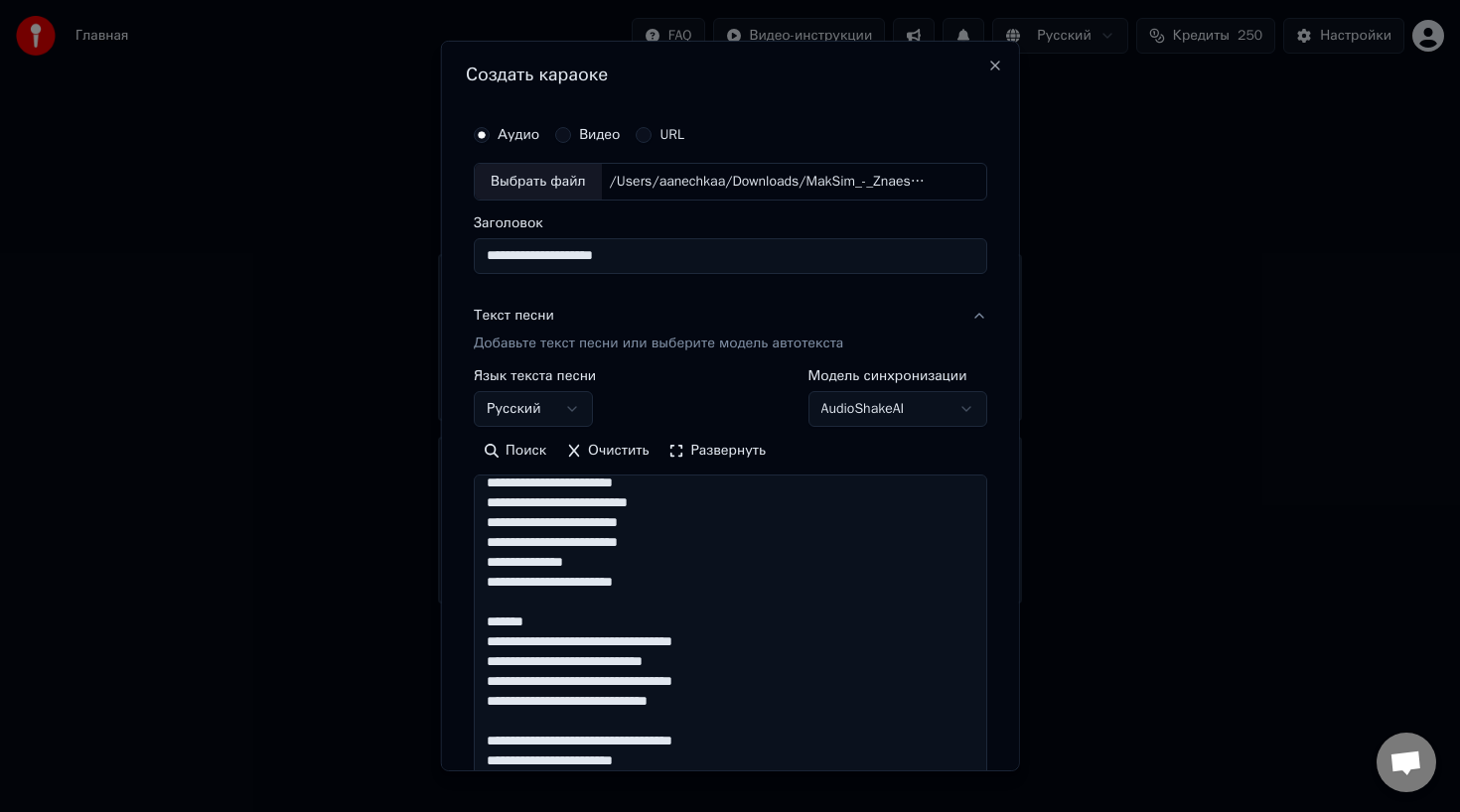click at bounding box center [730, 641] 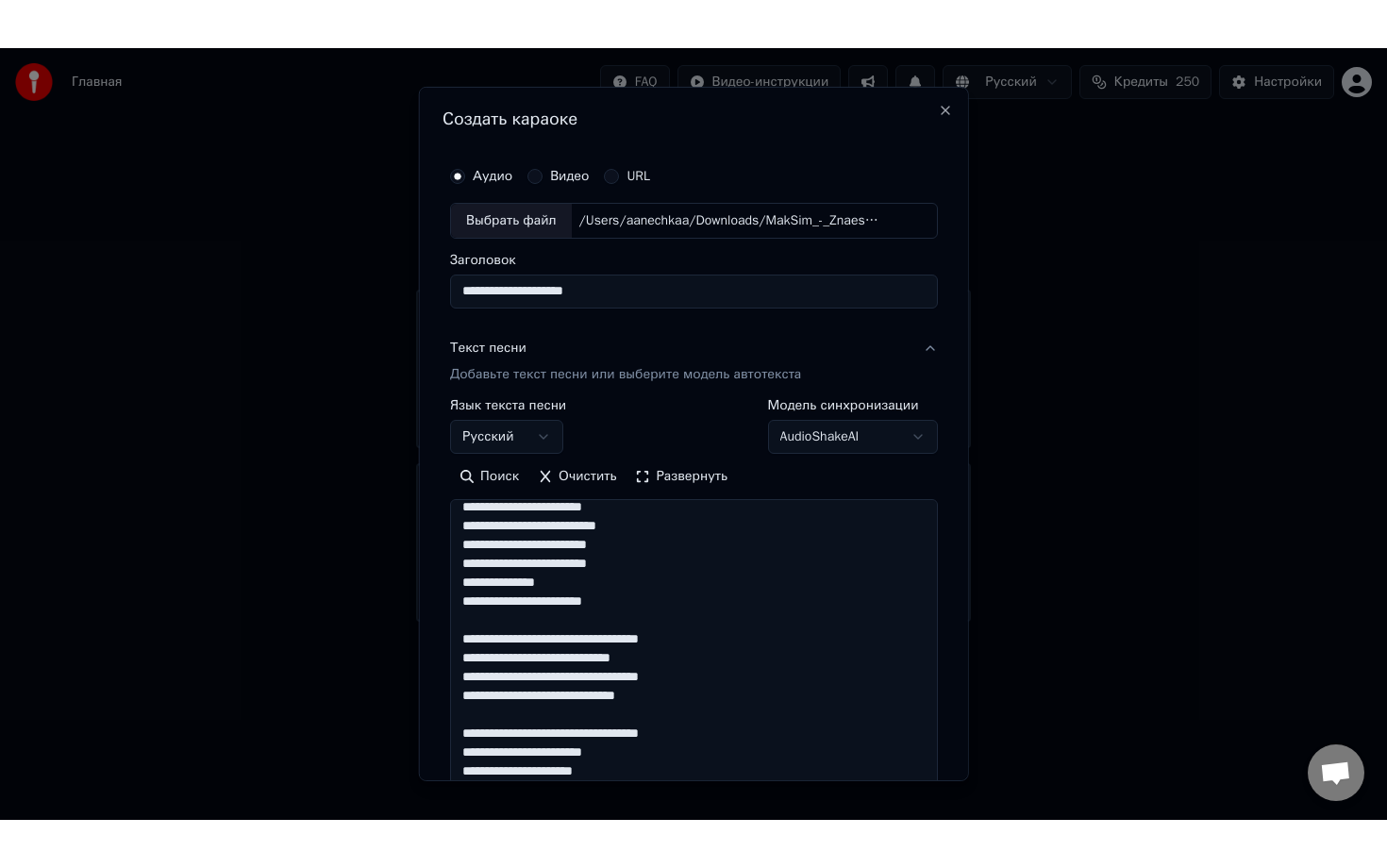 scroll, scrollTop: 310, scrollLeft: 0, axis: vertical 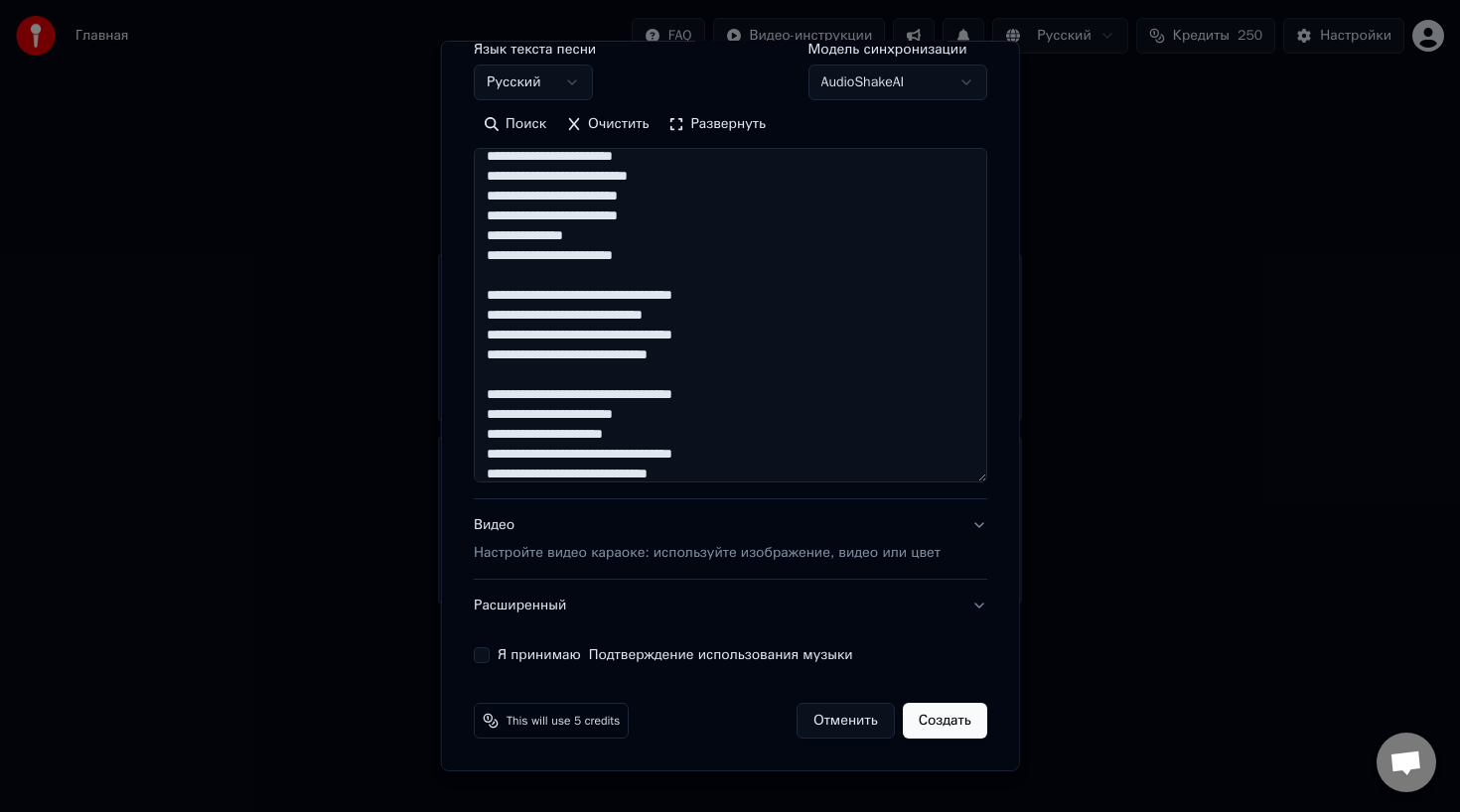 type on "**********" 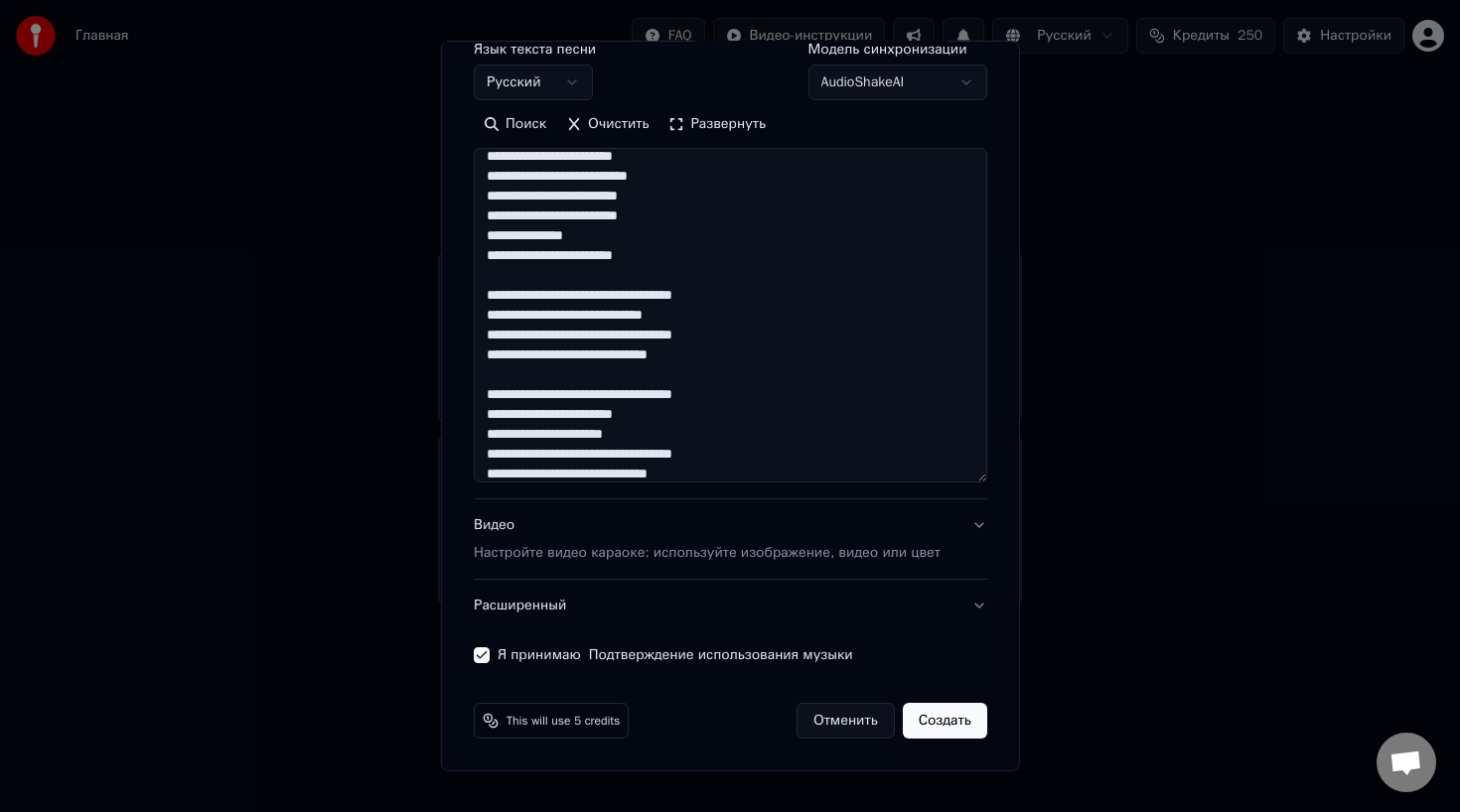 click on "Создать" at bounding box center (944, 721) 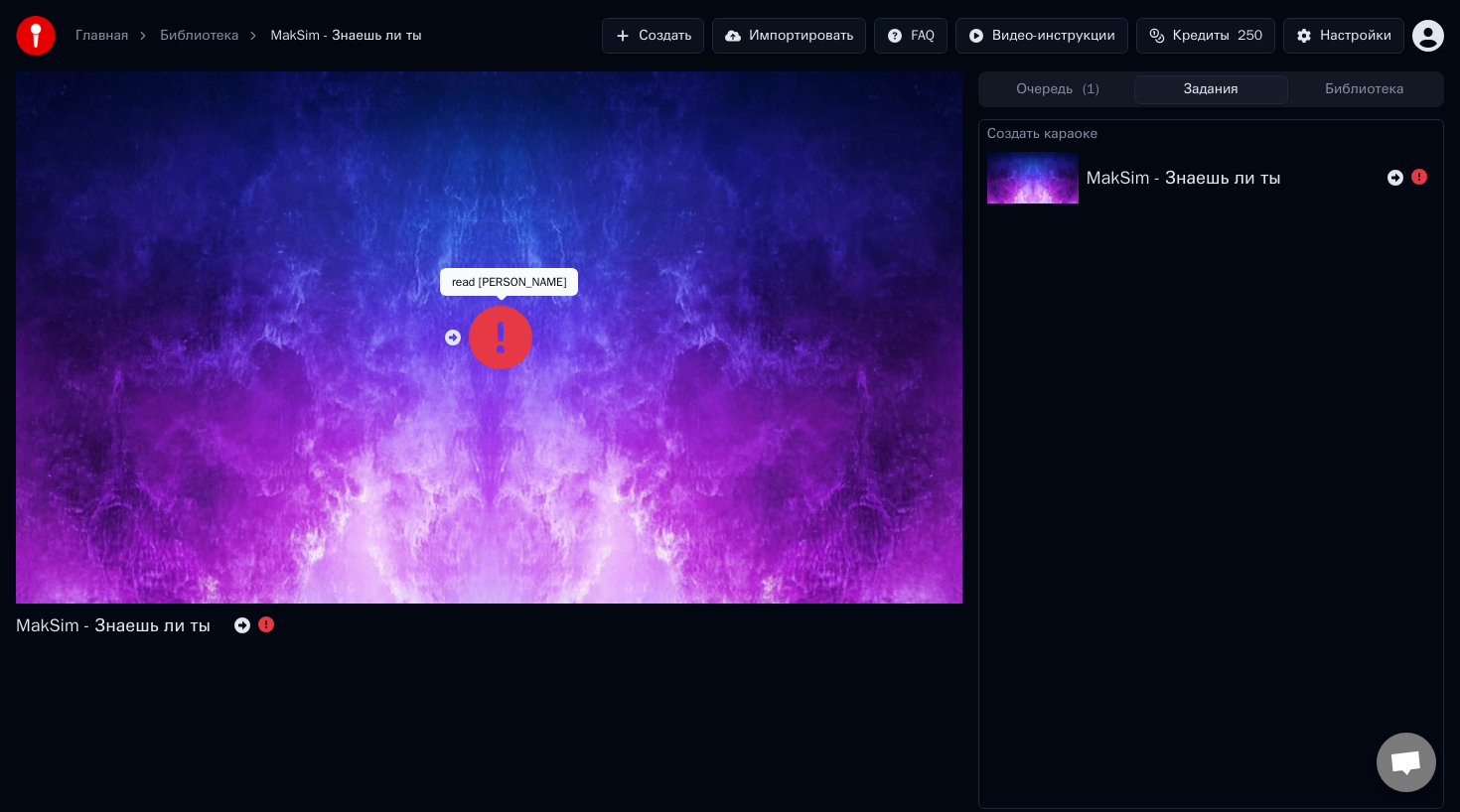 click 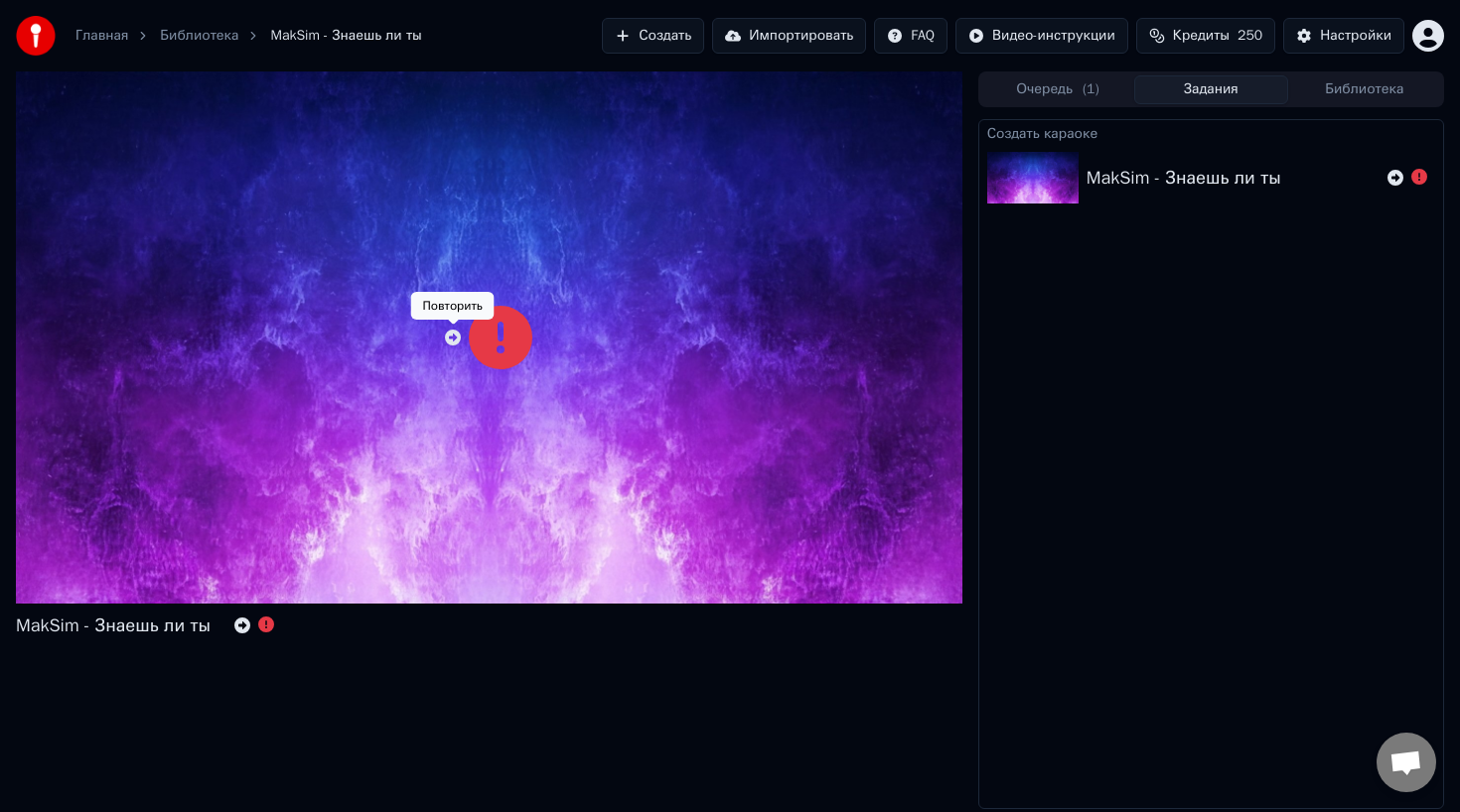 click 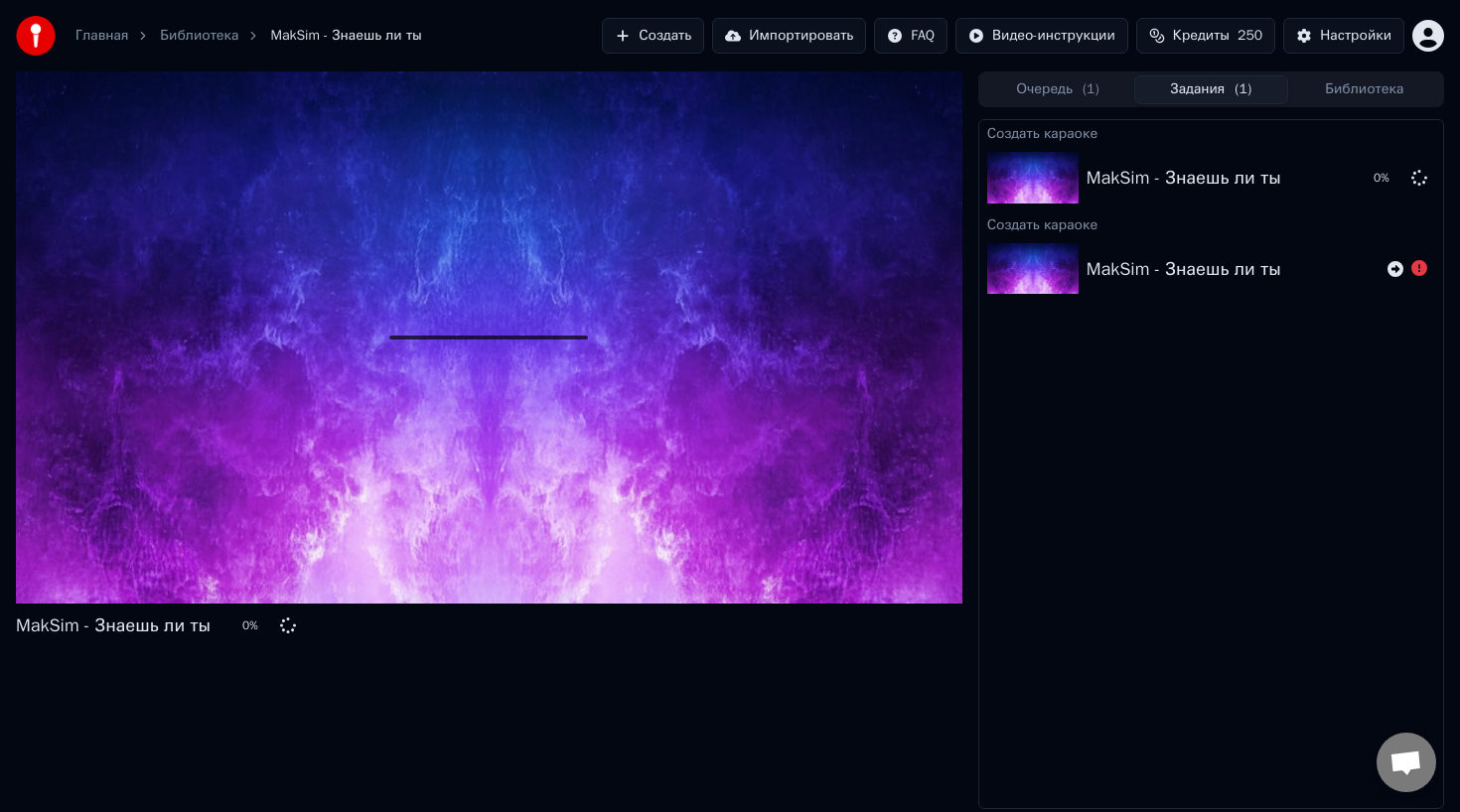 drag, startPoint x: 1345, startPoint y: 270, endPoint x: 1174, endPoint y: 261, distance: 171.2367 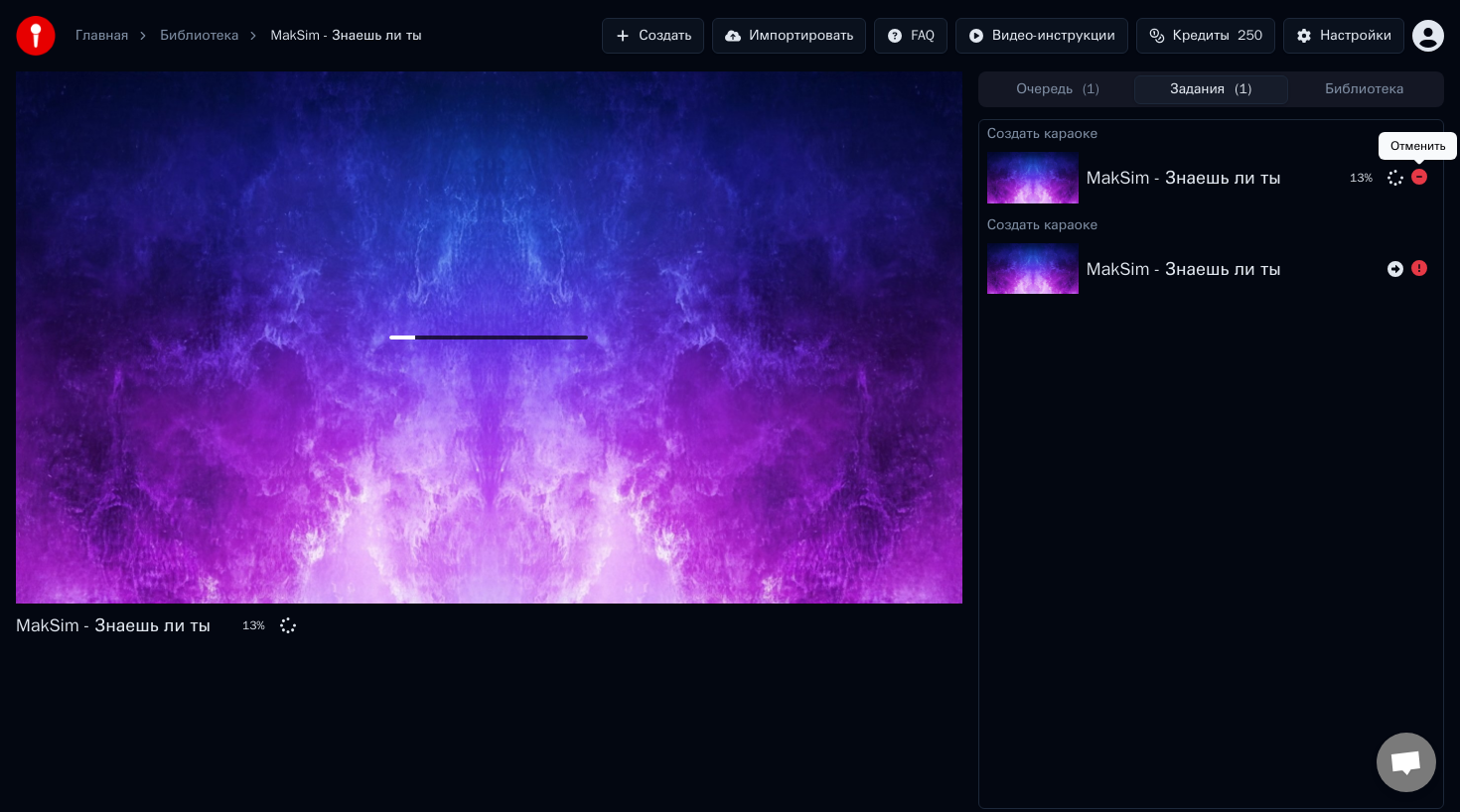 click 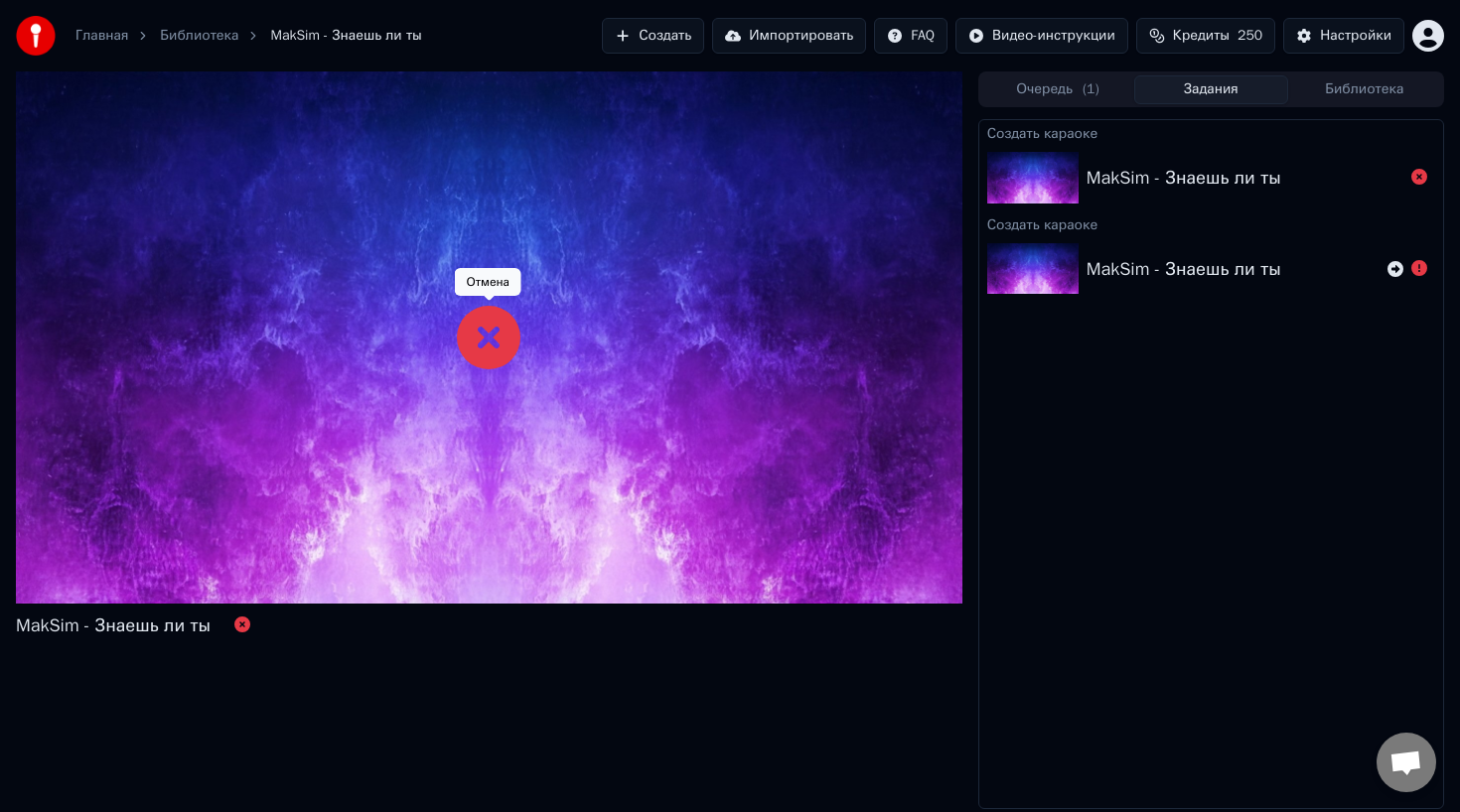 click 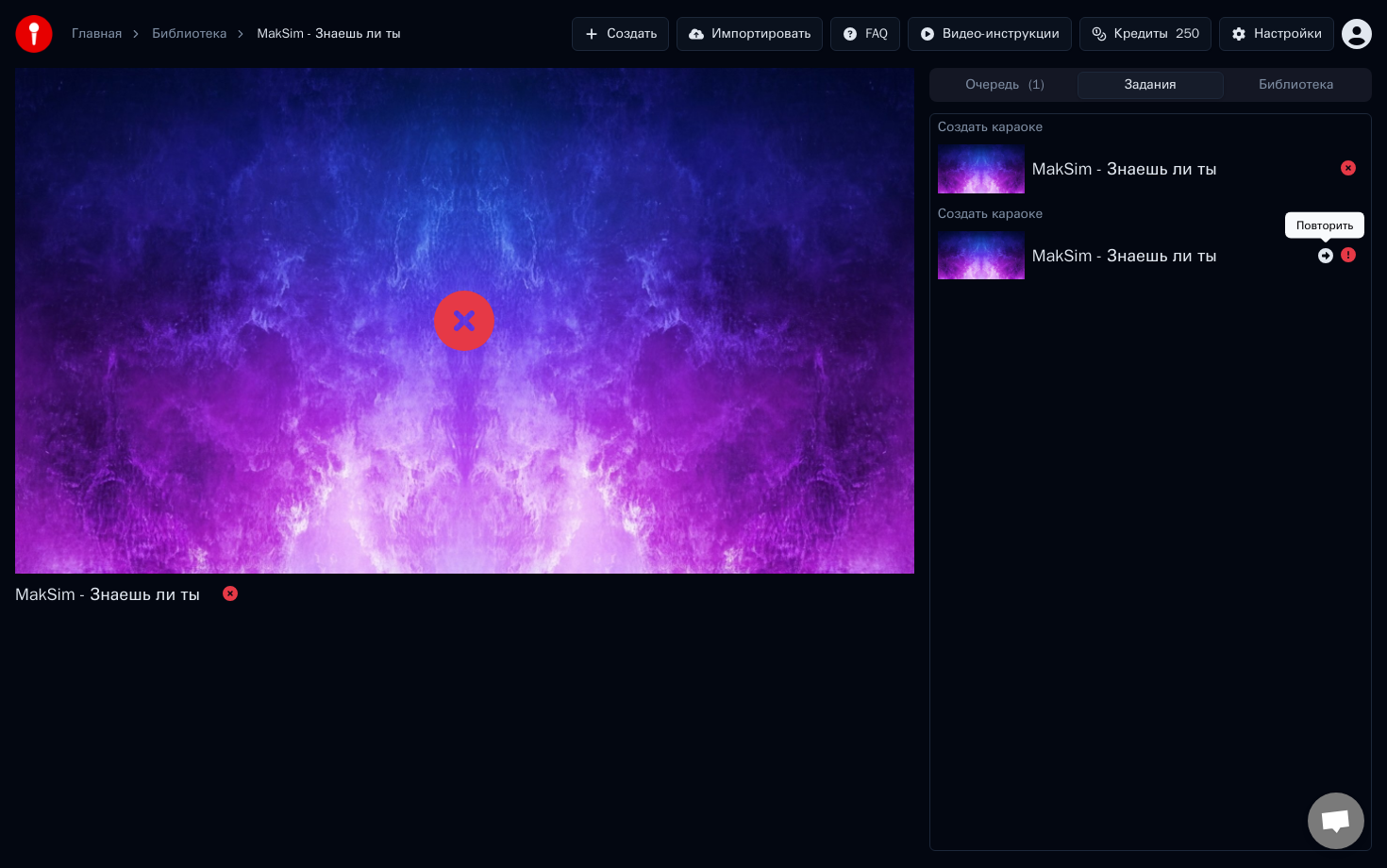 click 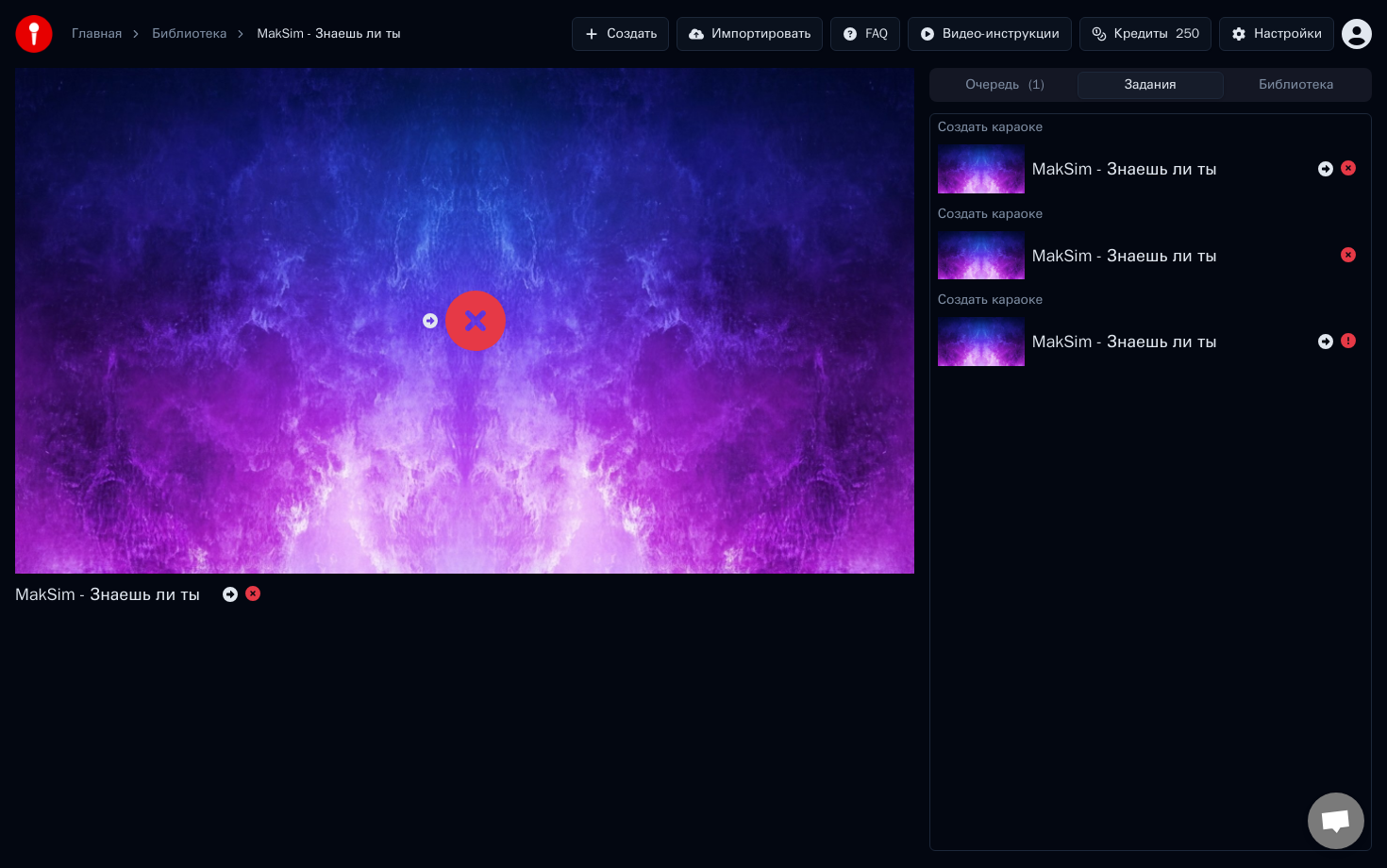 click on "MakSim - Знаешь ли ты" at bounding box center [1125, 169] 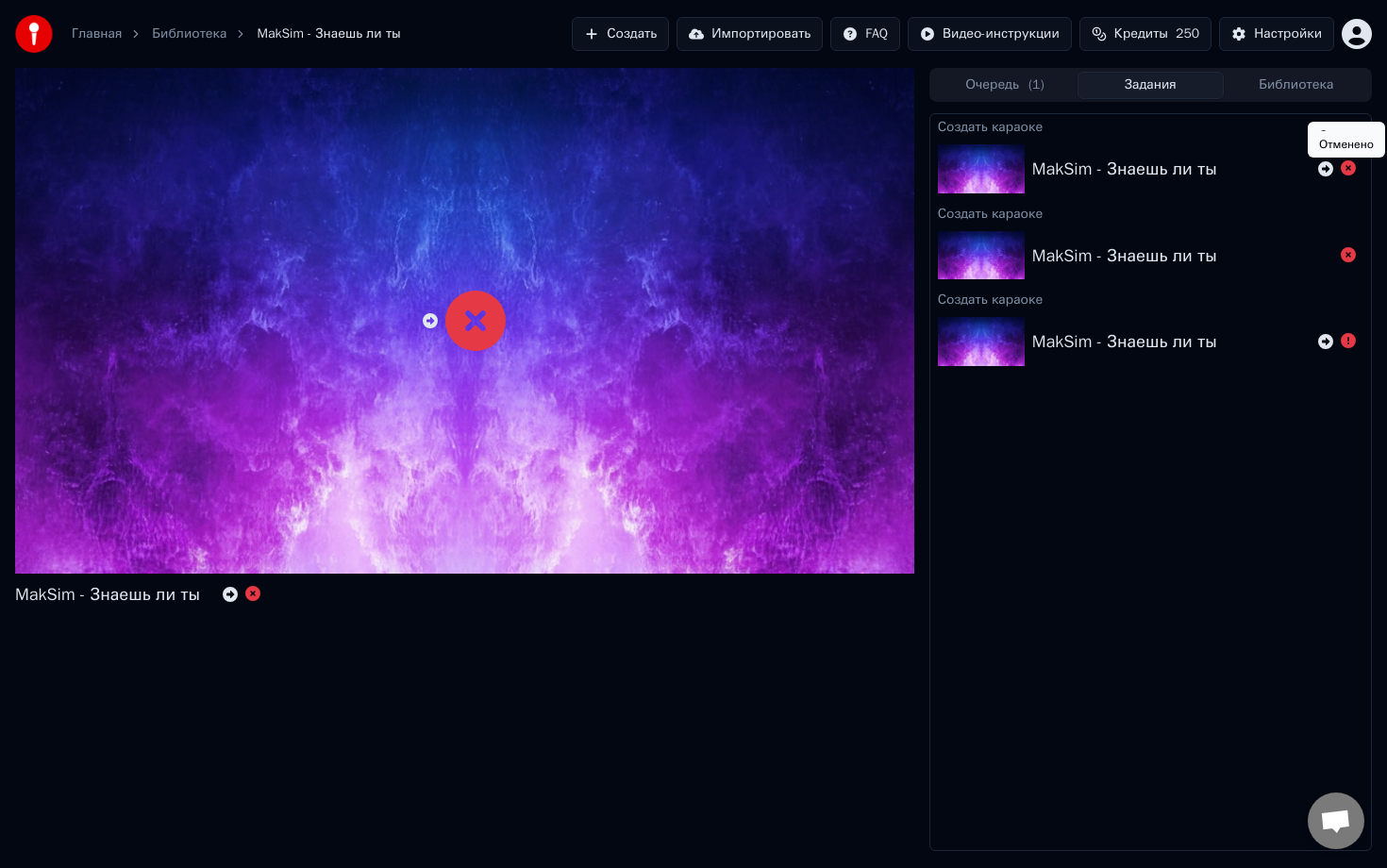 click 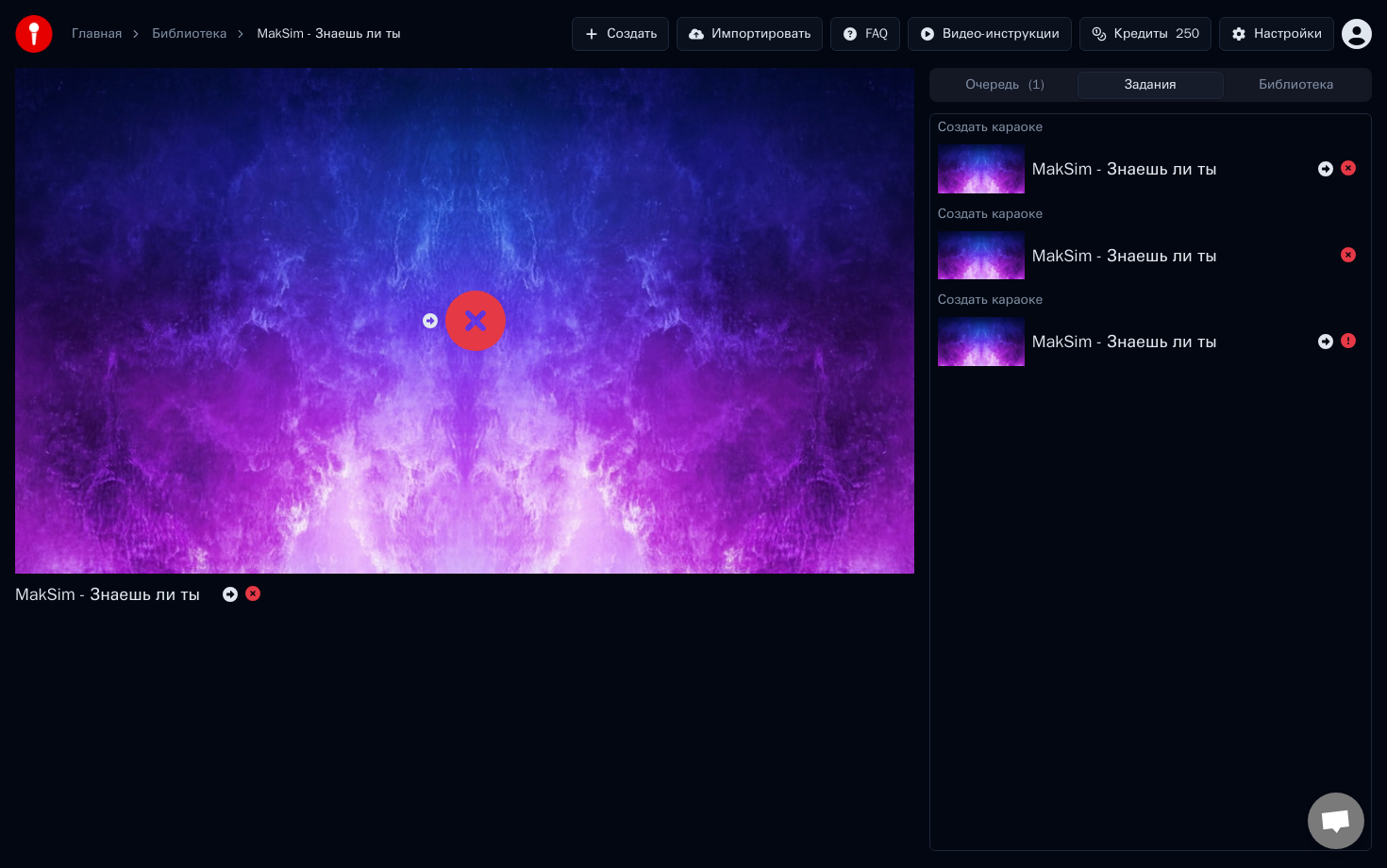 drag, startPoint x: 1316, startPoint y: 270, endPoint x: 1184, endPoint y: 255, distance: 132.84954 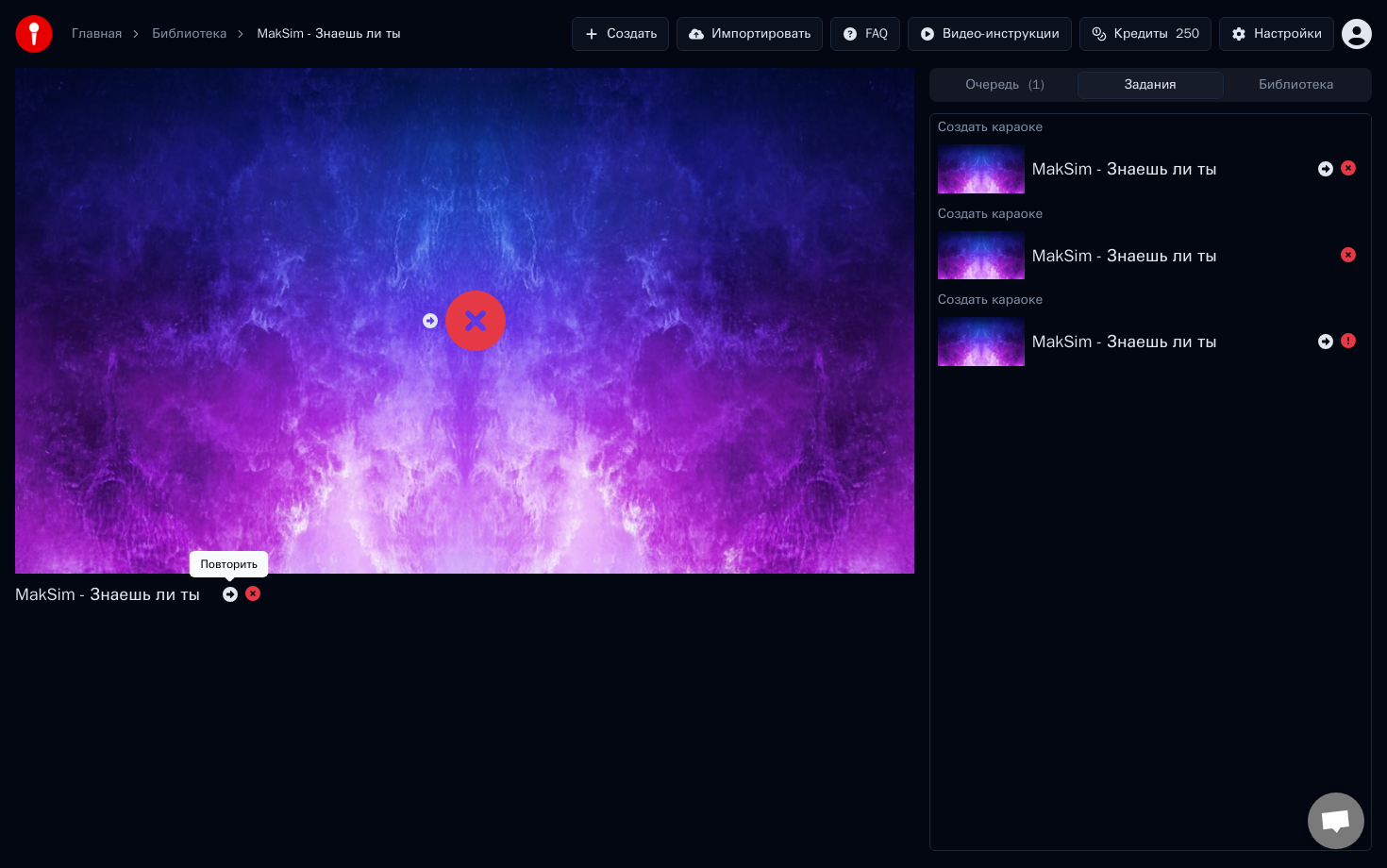 click 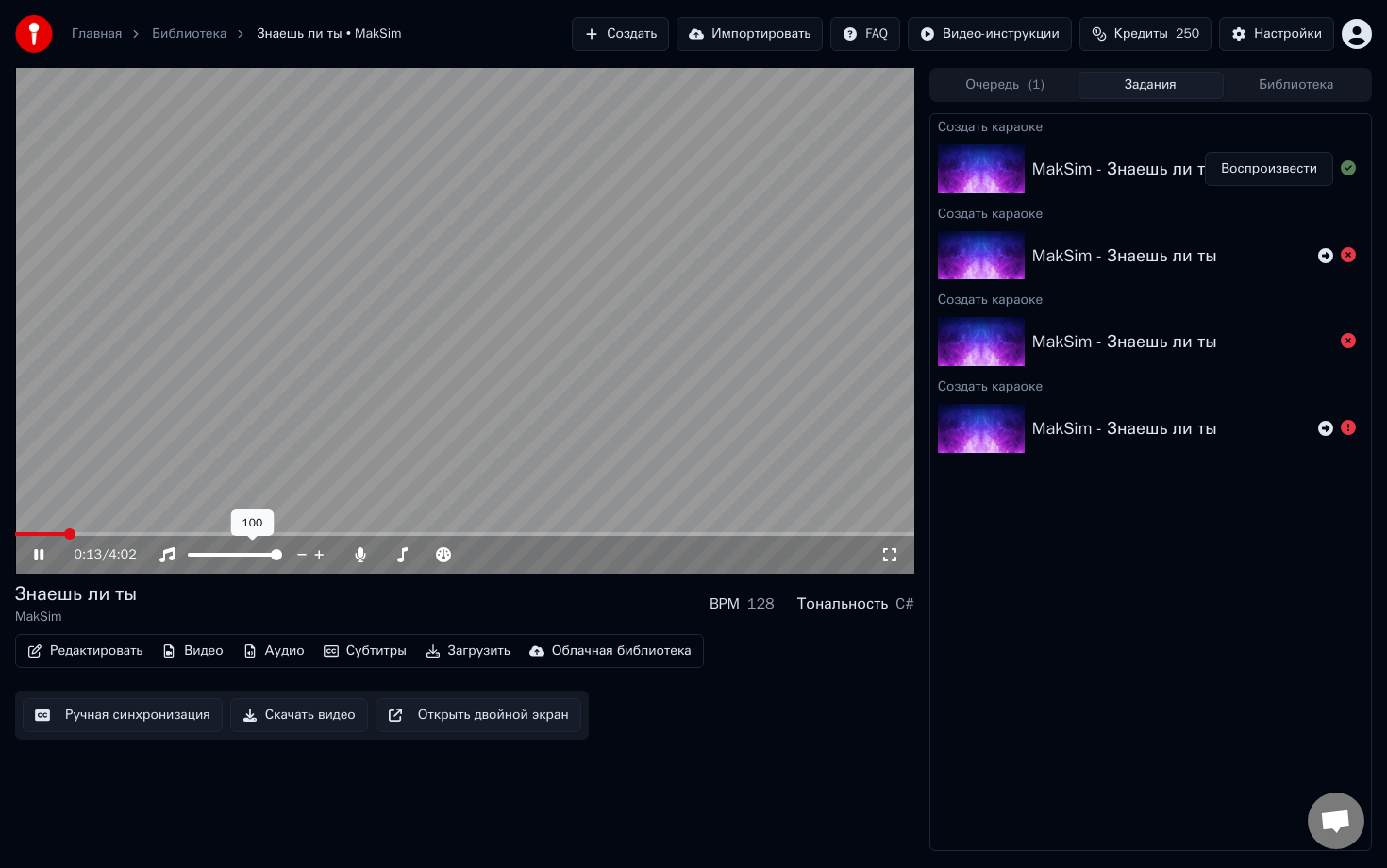 click at bounding box center [276, 555] 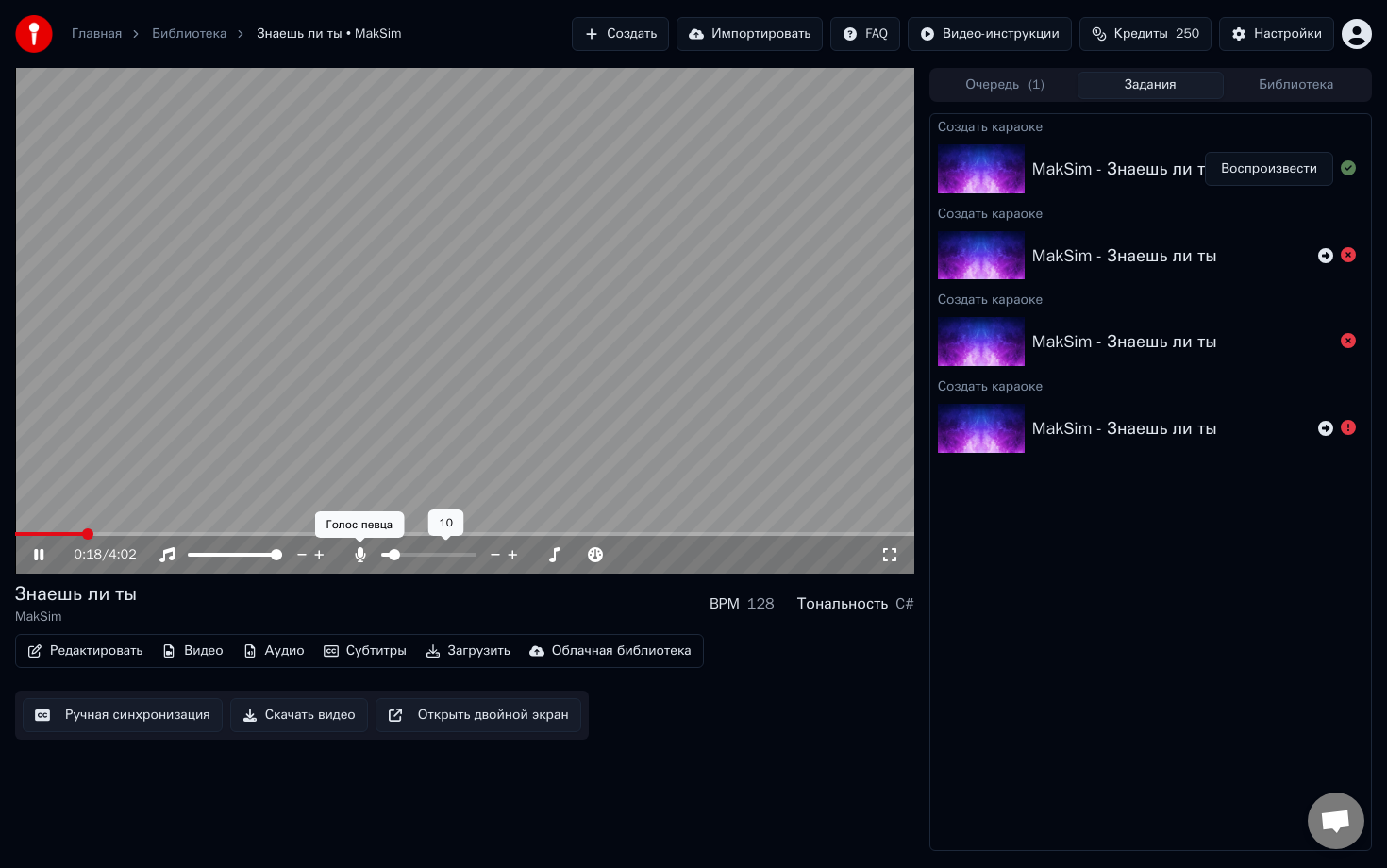 click 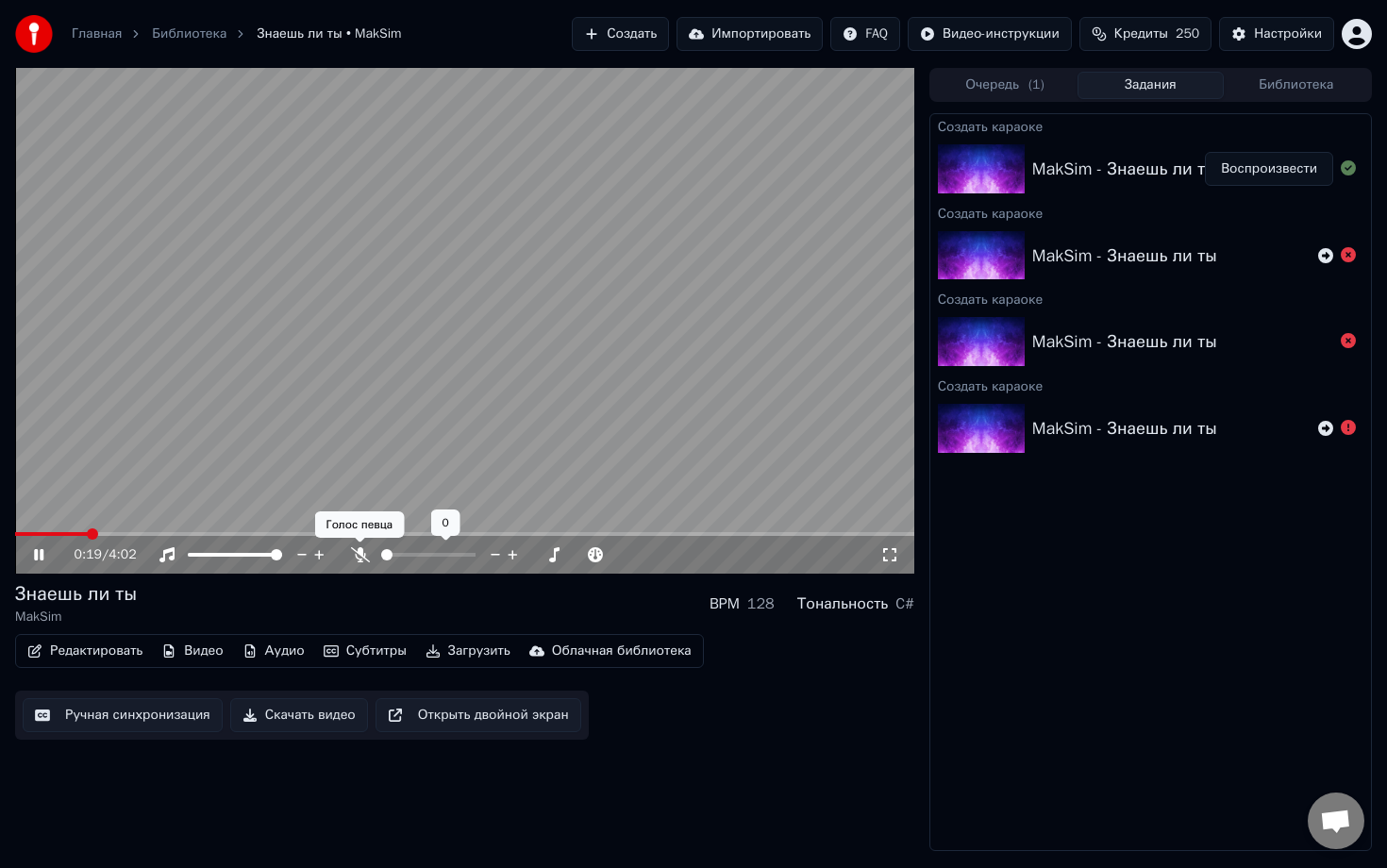 click 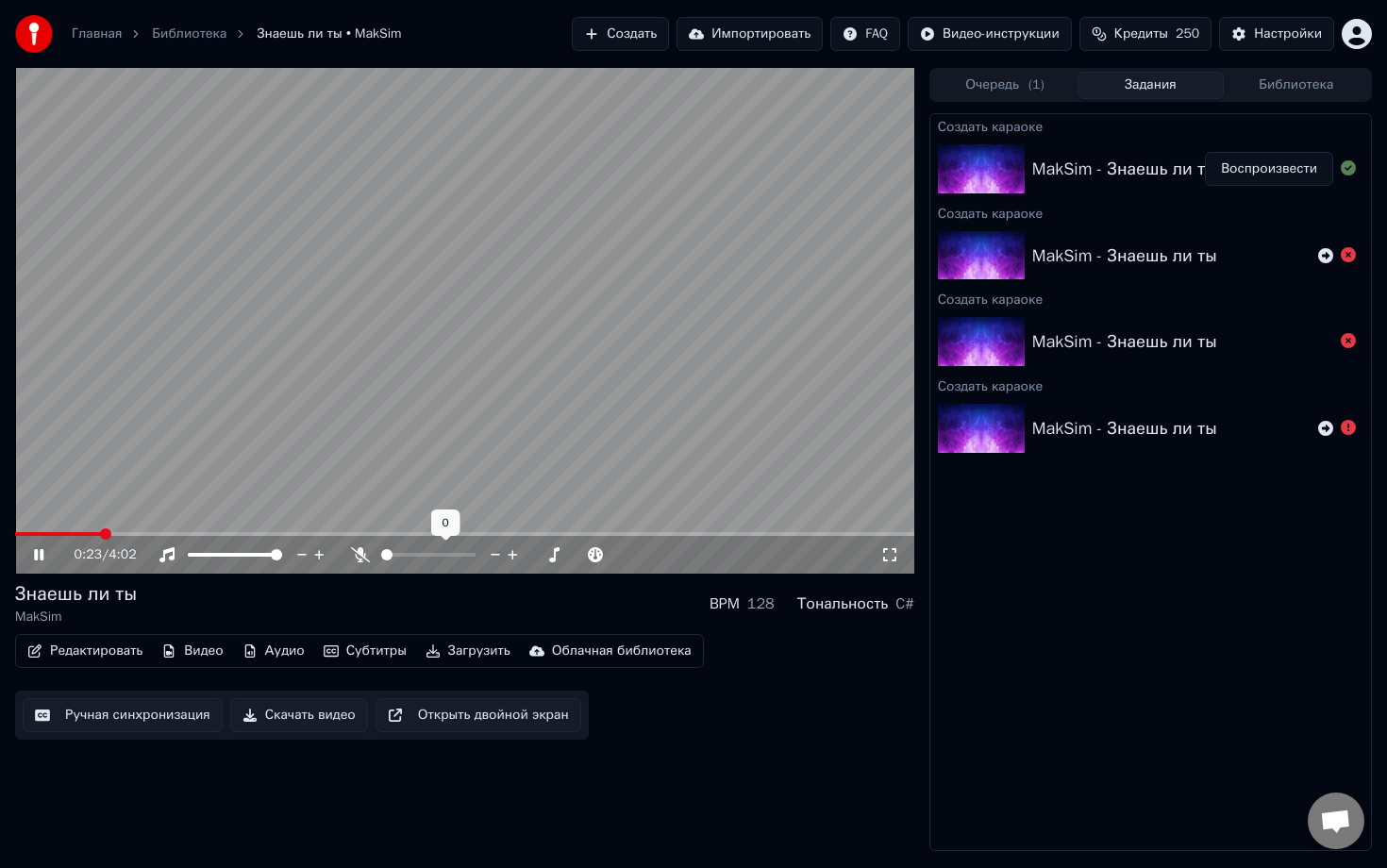 click at bounding box center [387, 555] 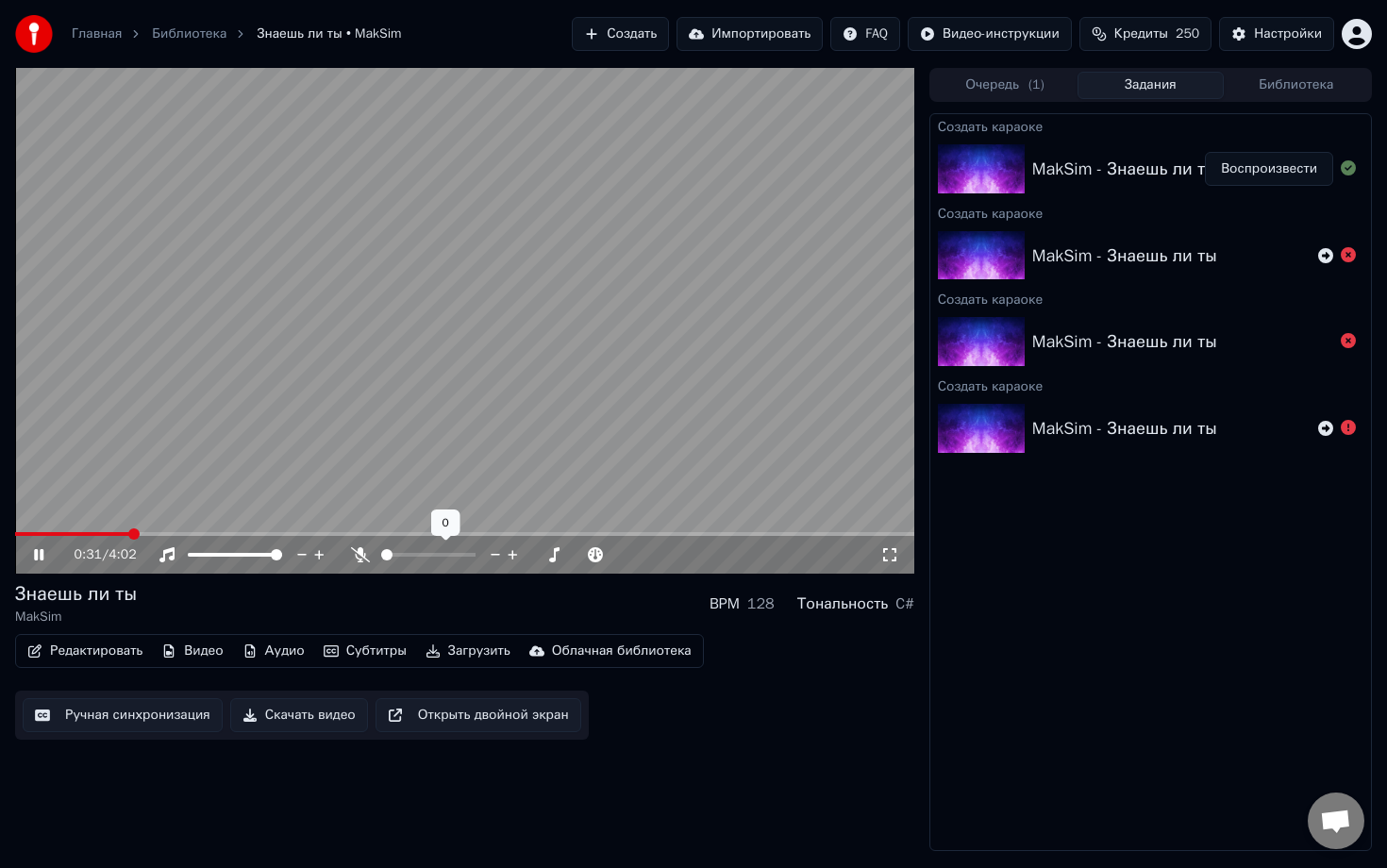 click at bounding box center [387, 555] 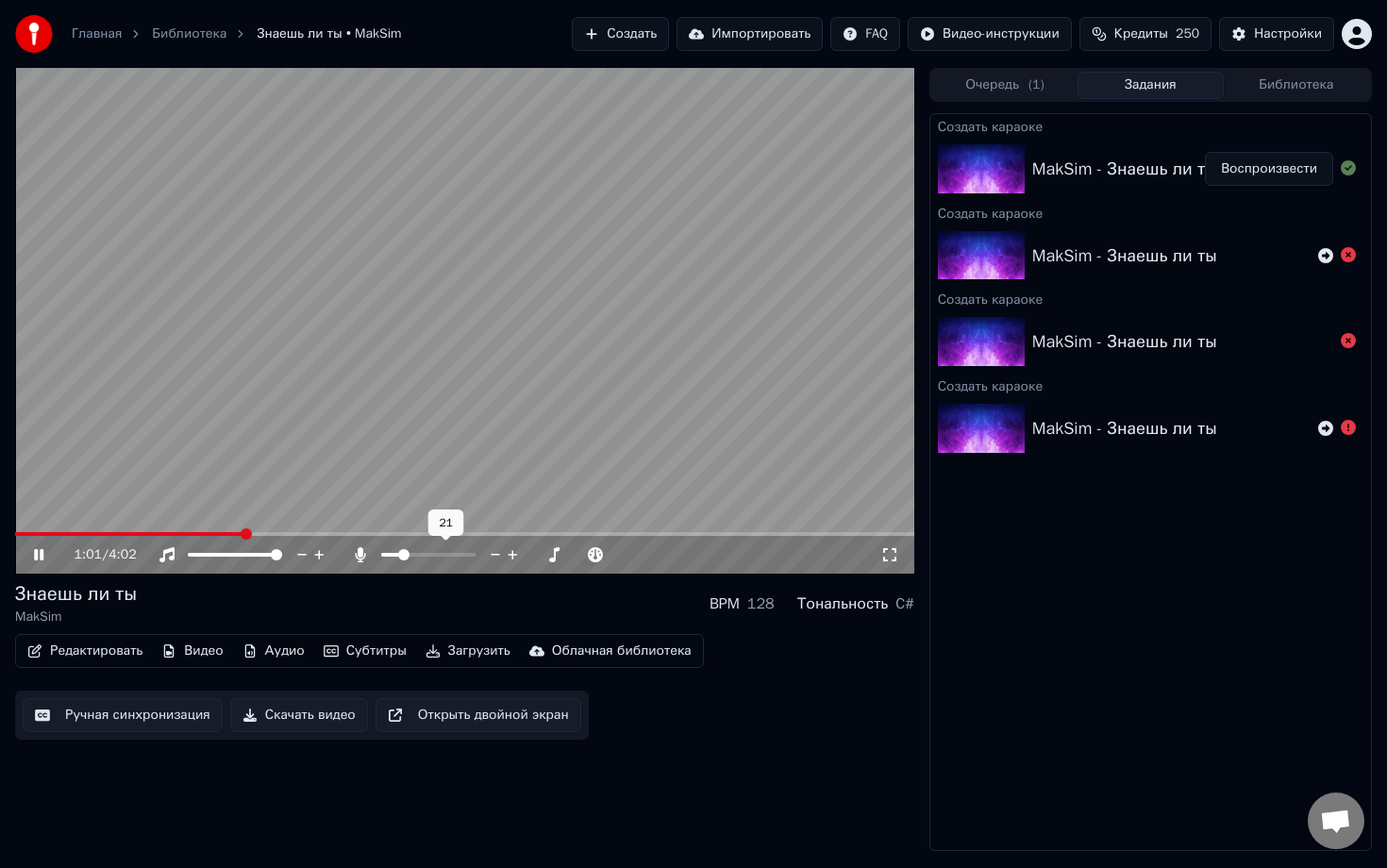 click at bounding box center (404, 555) 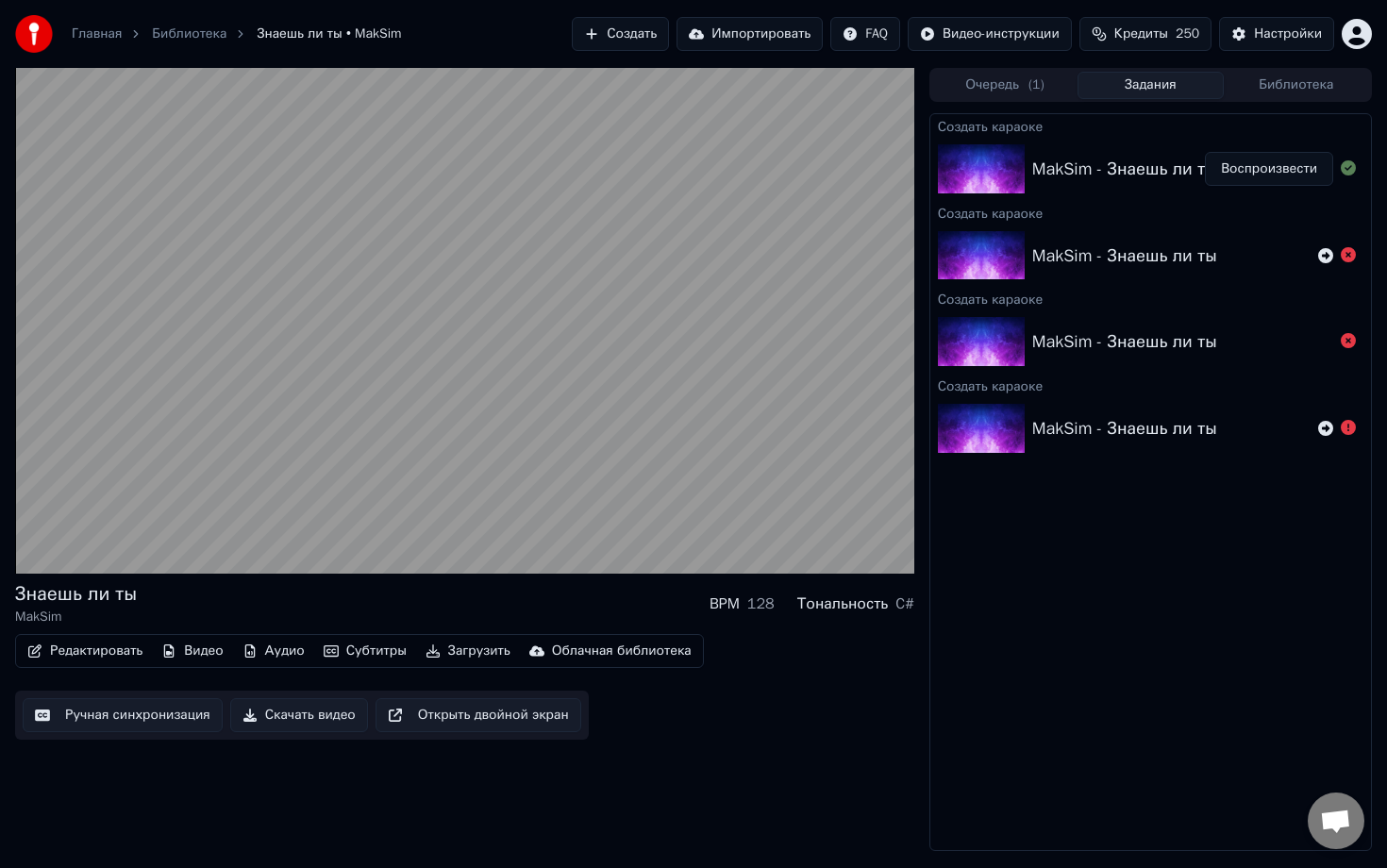 click on "Редактировать" at bounding box center [85, 651] 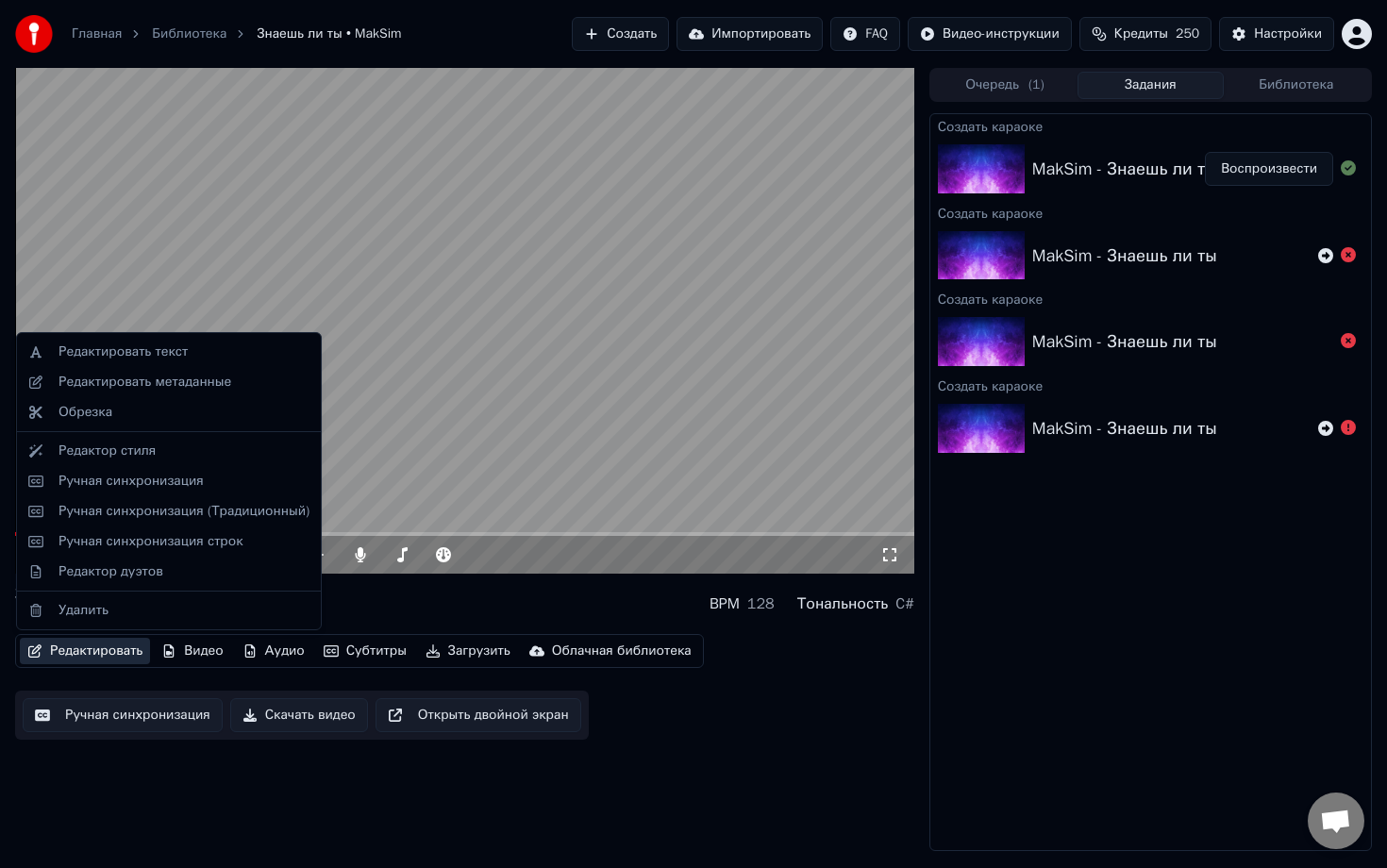 click on "Редактировать Видео Аудио Субтитры Загрузить Облачная библиотека Ручная синхронизация Скачать видео Открыть двойной экран" at bounding box center [464, 687] 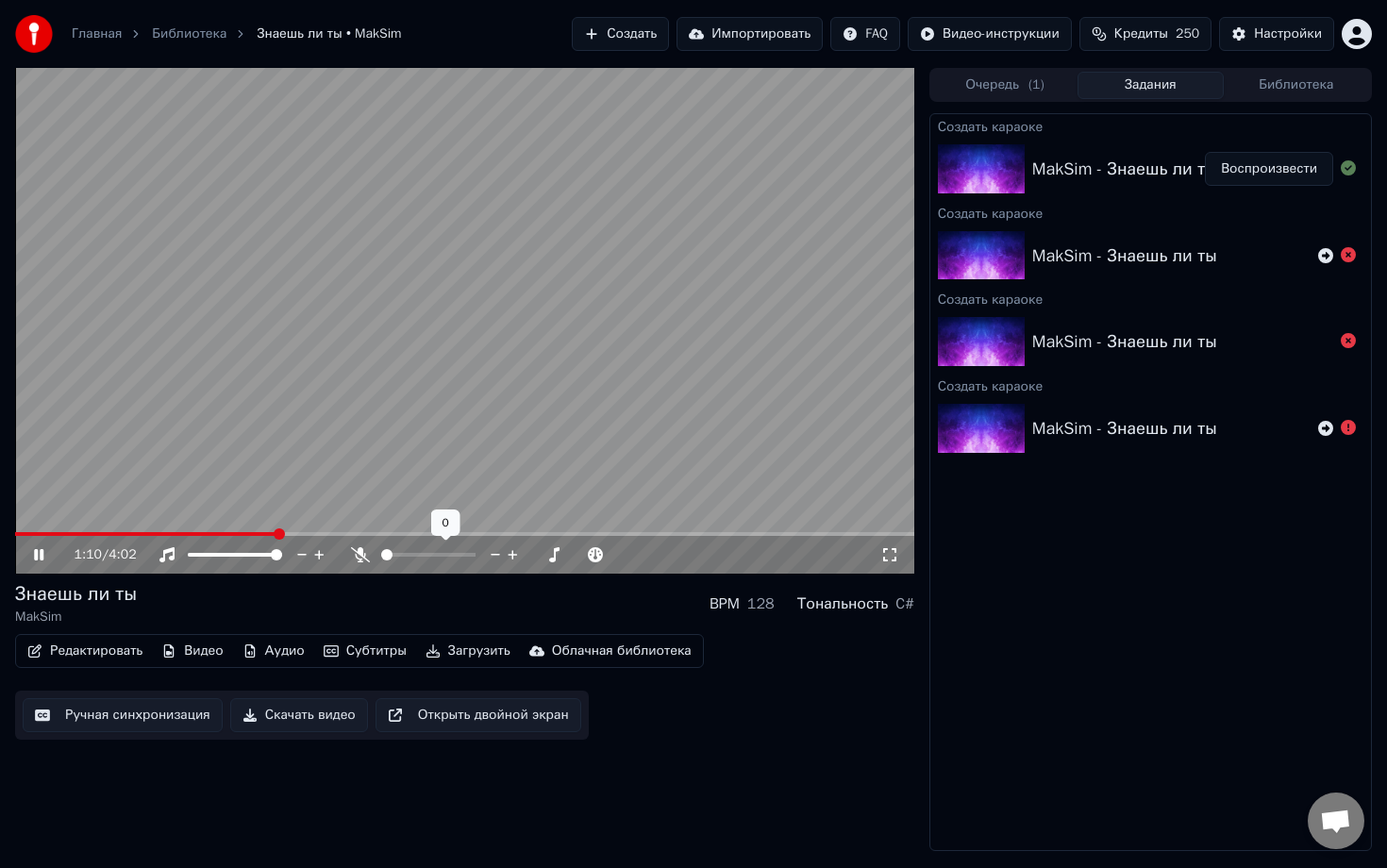 click at bounding box center (387, 555) 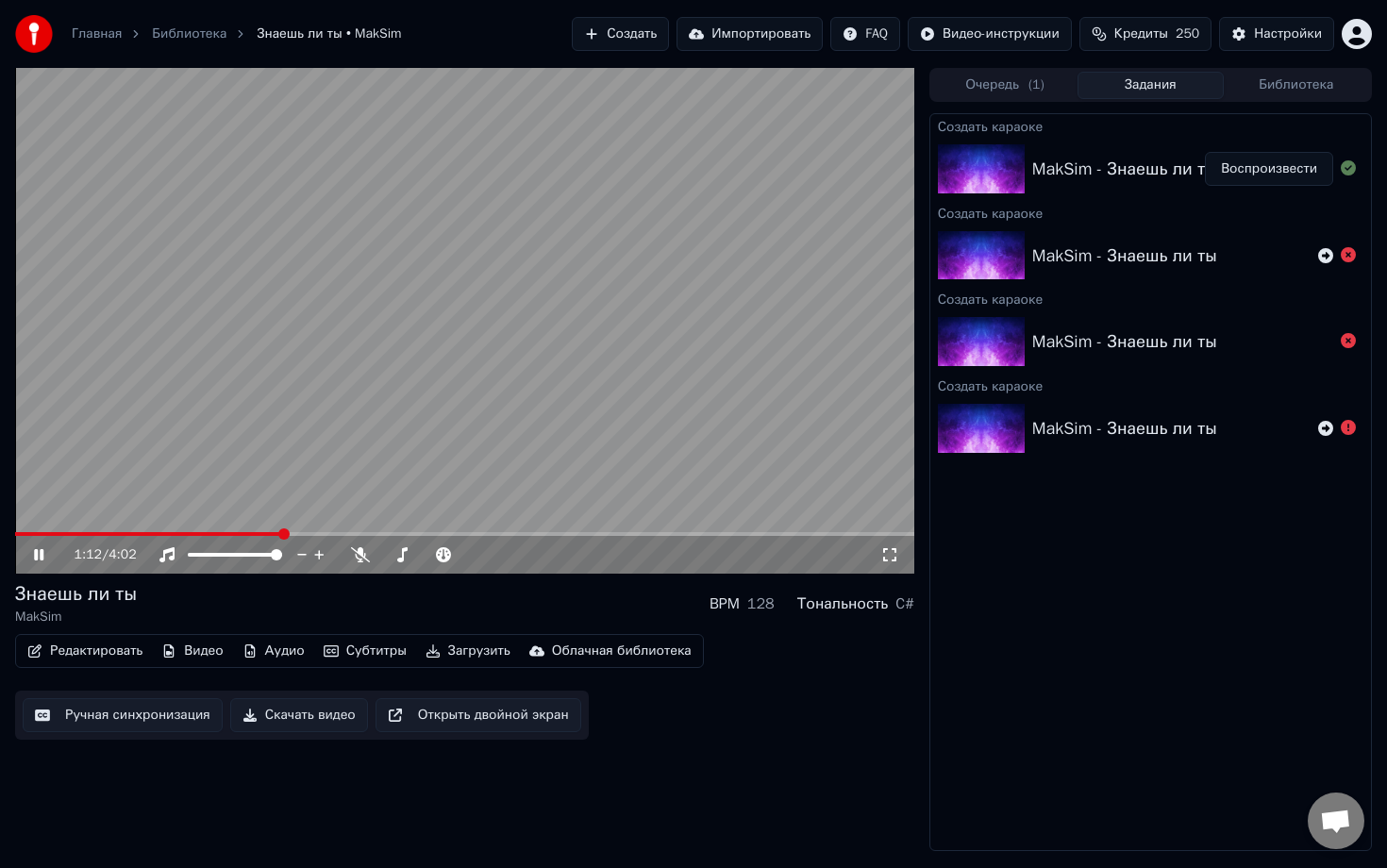 click 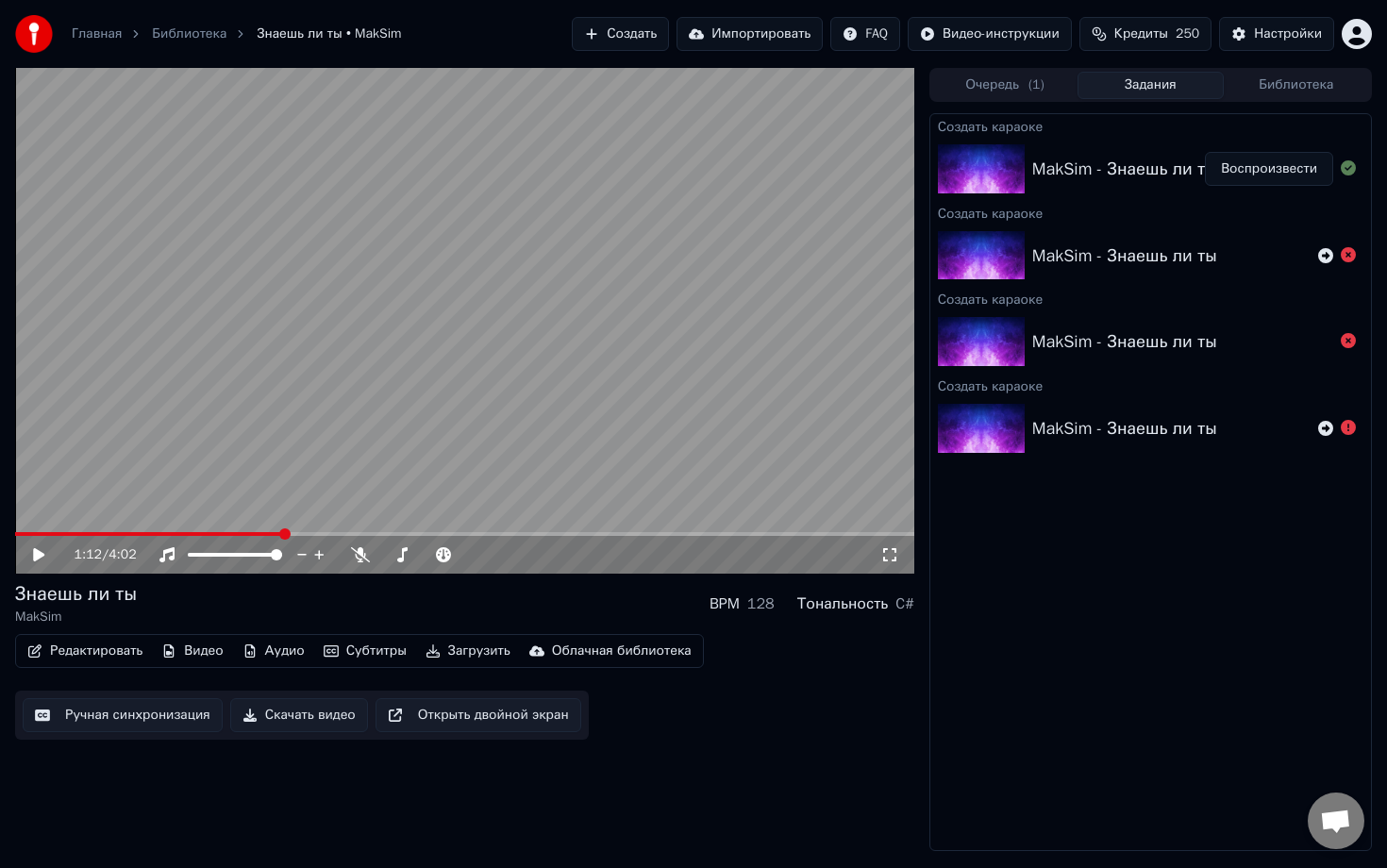 click on "Очередь ( 1 ) Задания Библиотека" at bounding box center [1150, 85] 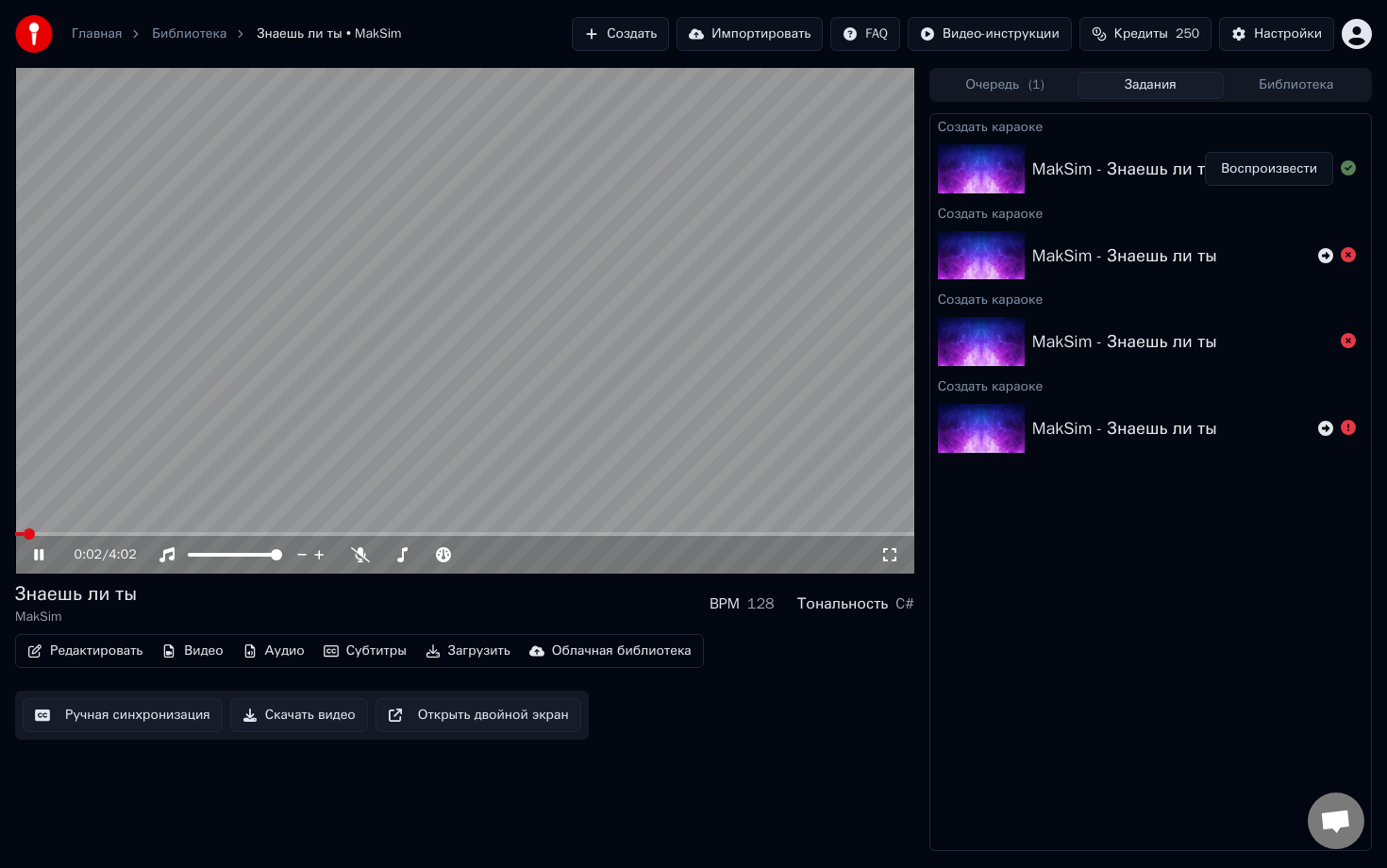 click at bounding box center [464, 321] 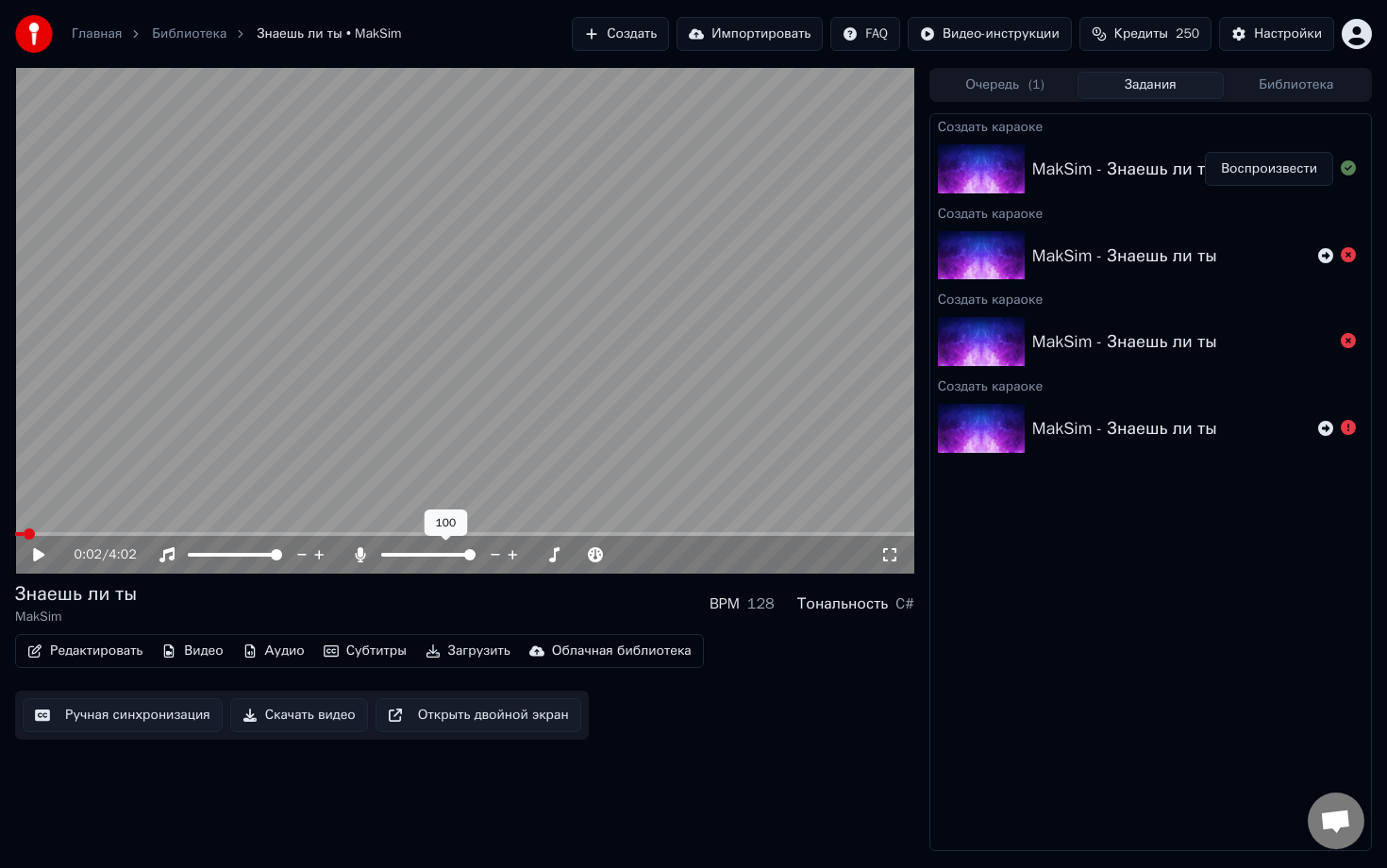 click at bounding box center (470, 555) 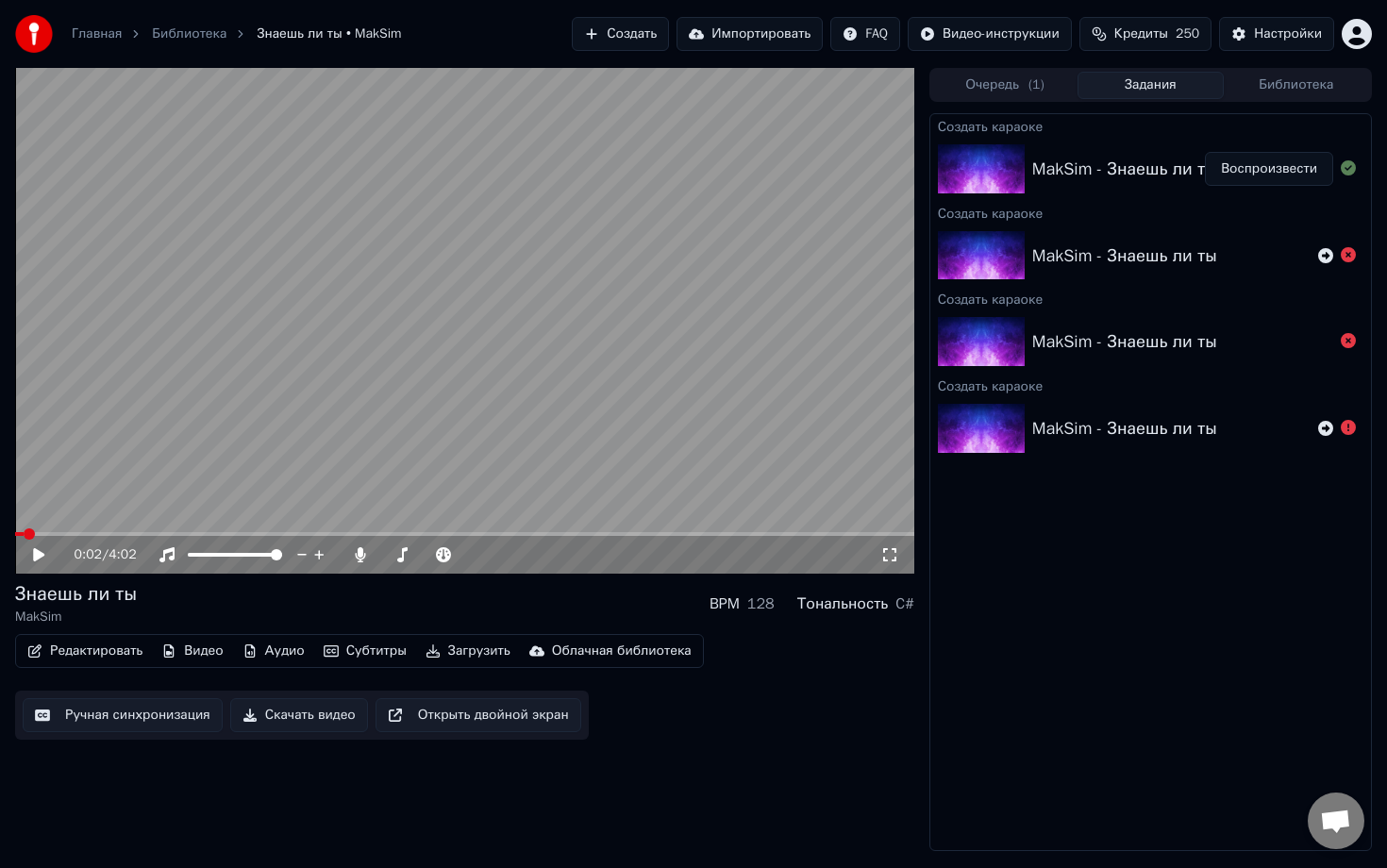 click 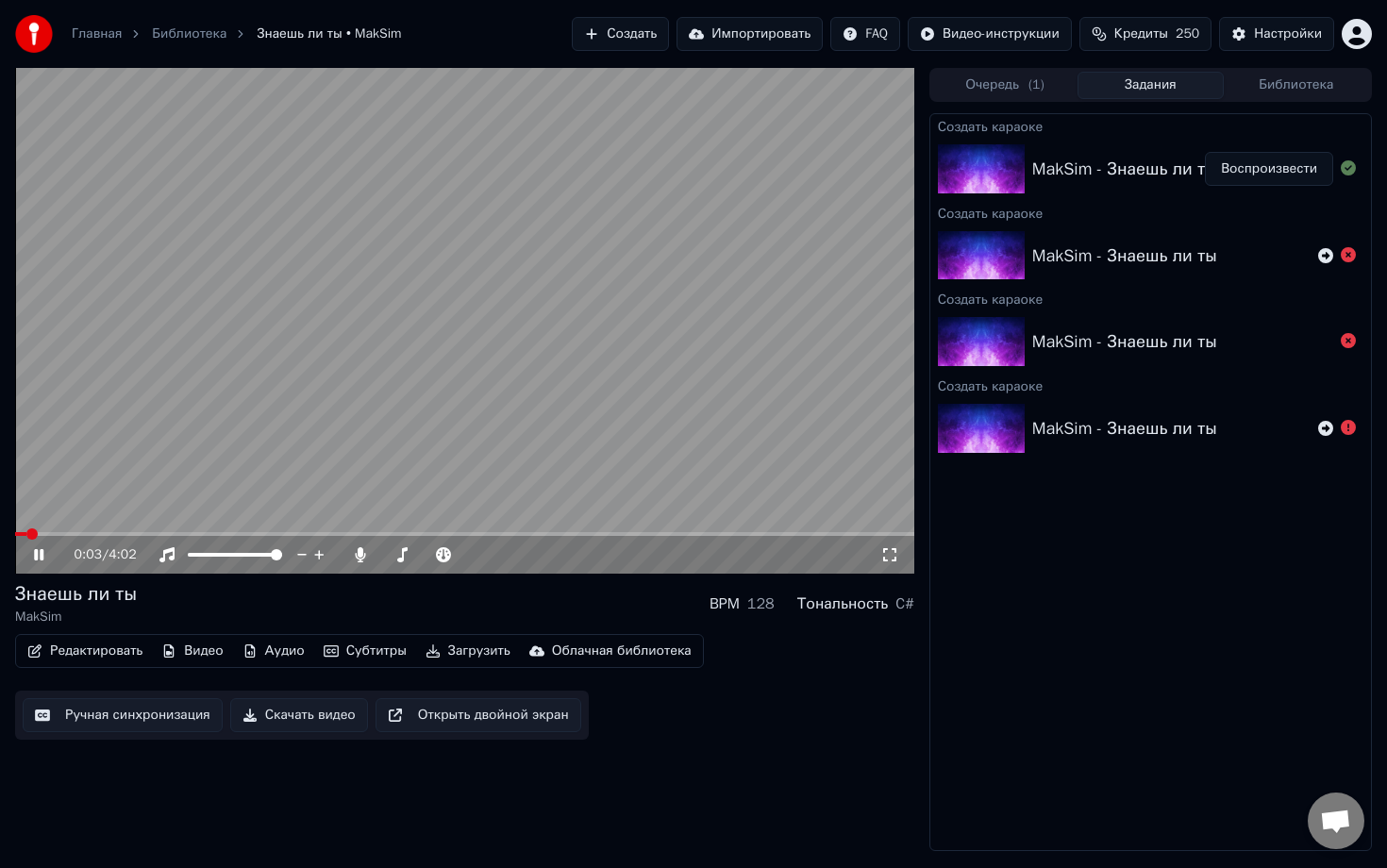 click at bounding box center [464, 321] 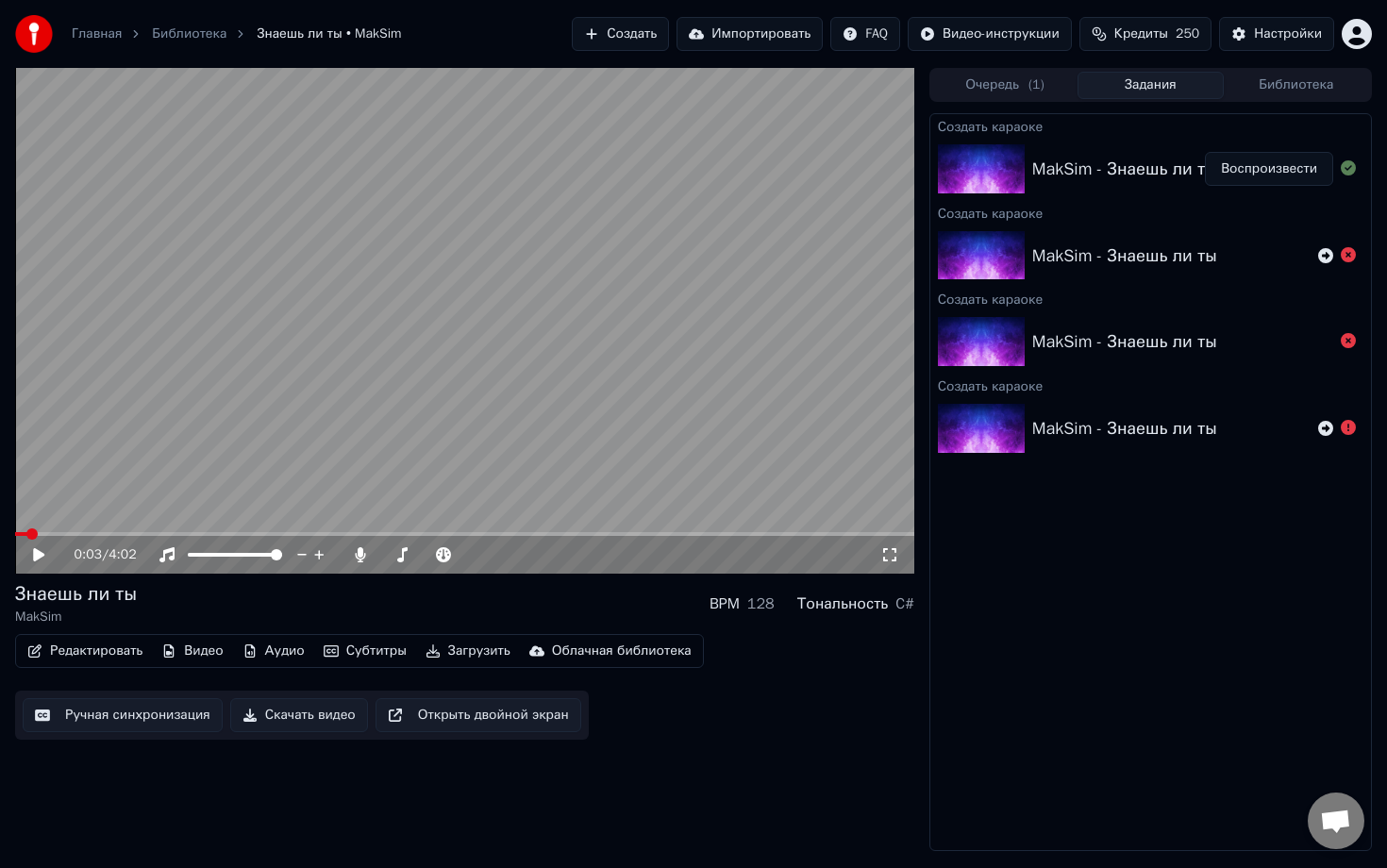 click at bounding box center (464, 534) 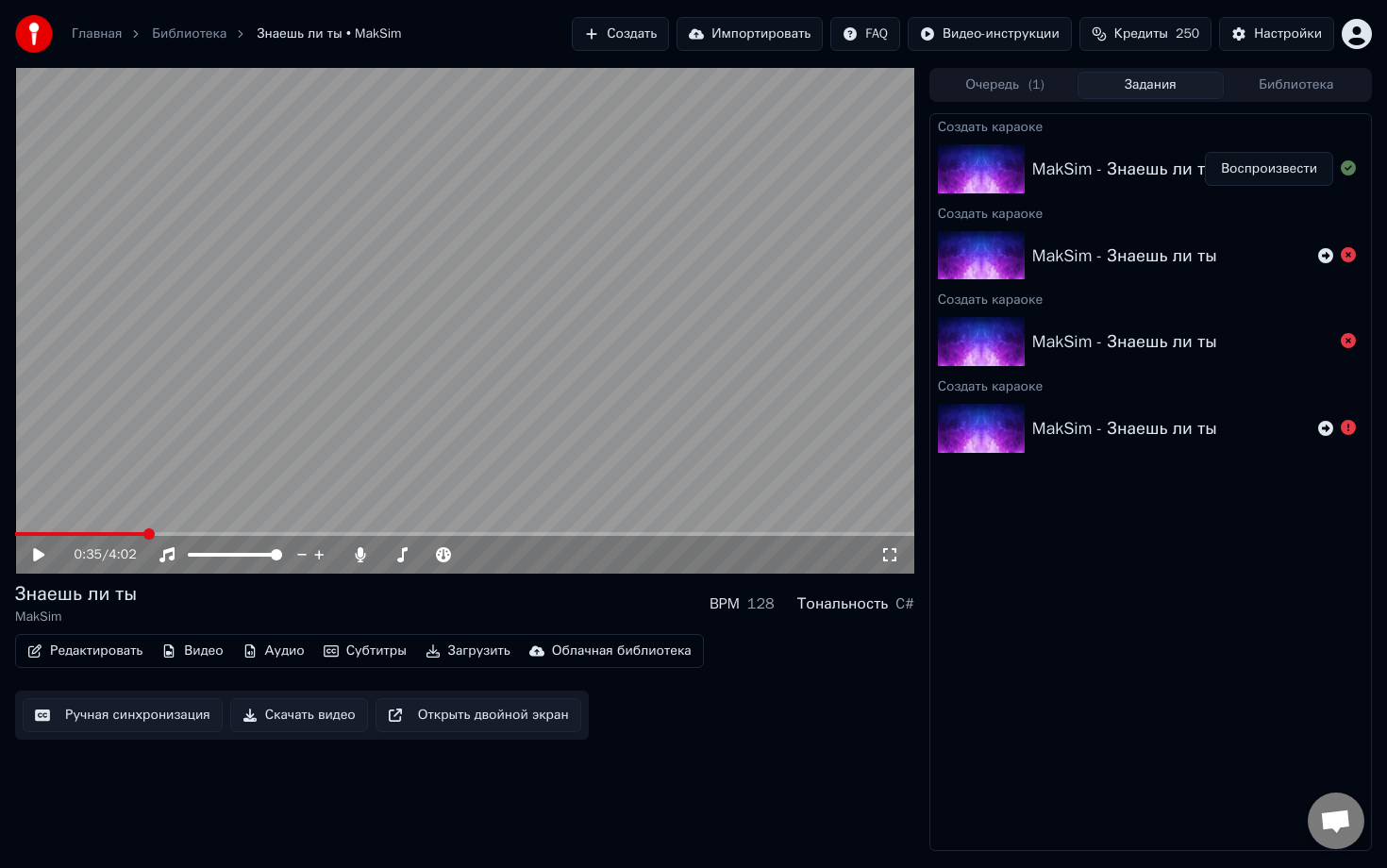 click 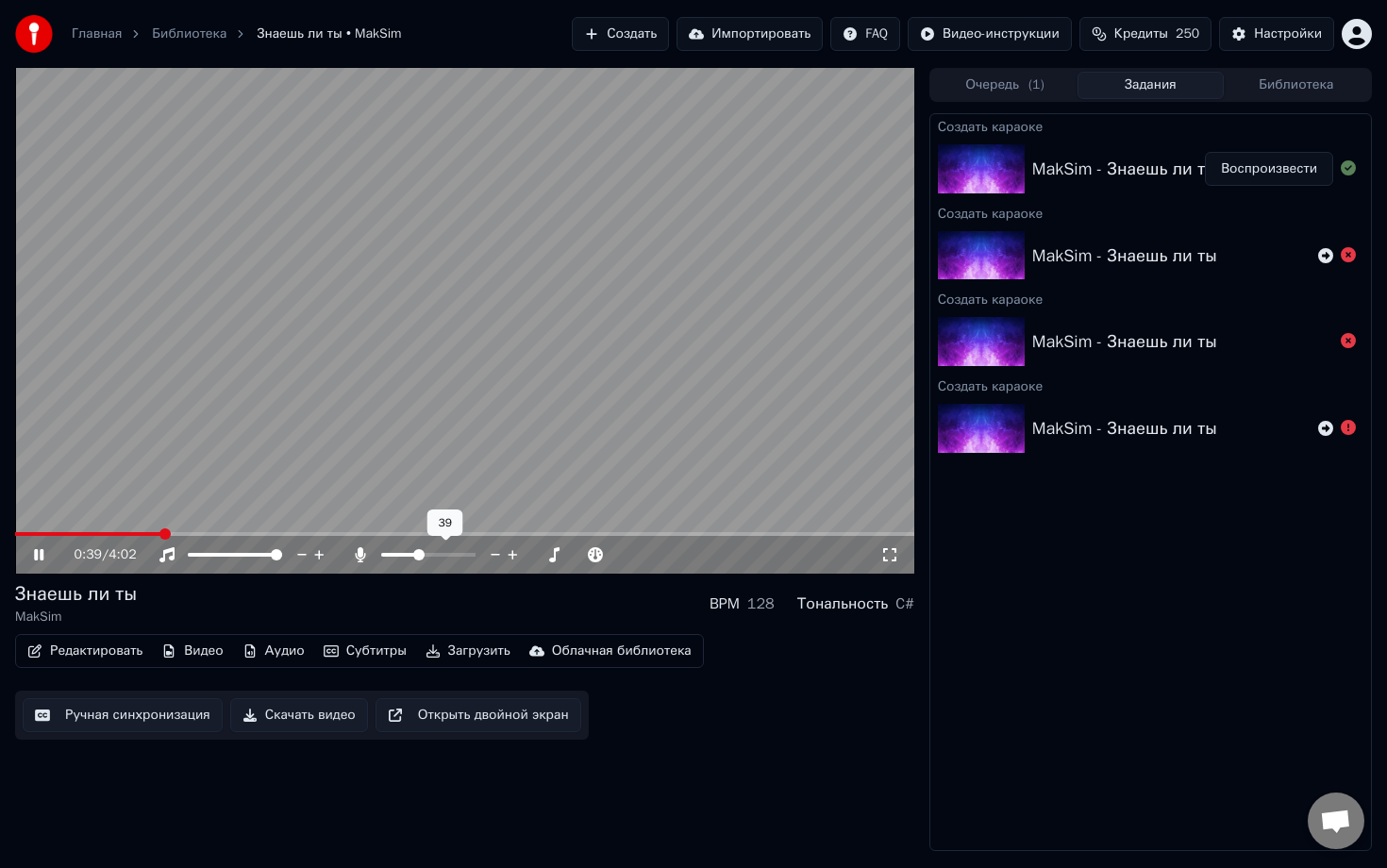 click at bounding box center (399, 555) 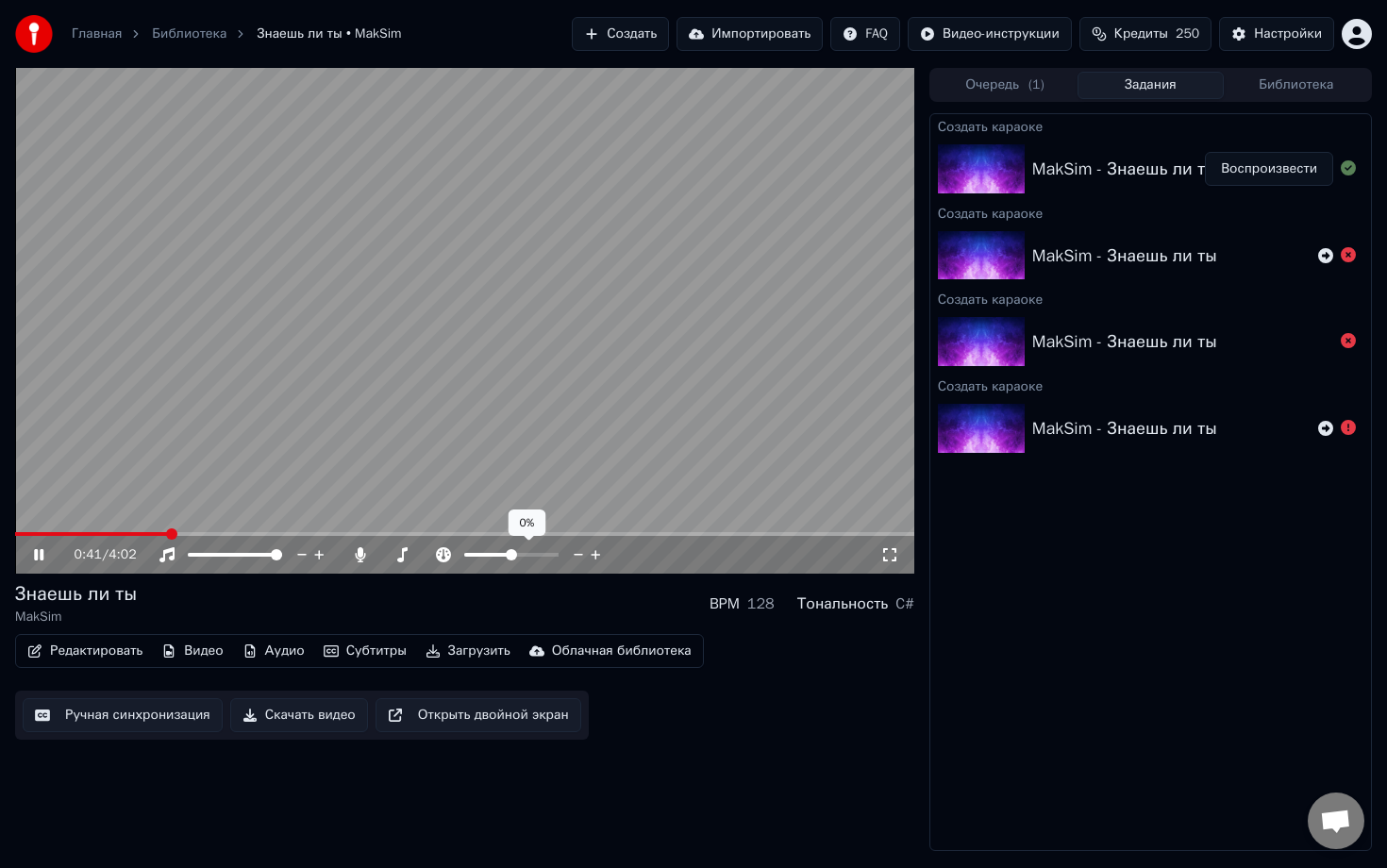 click 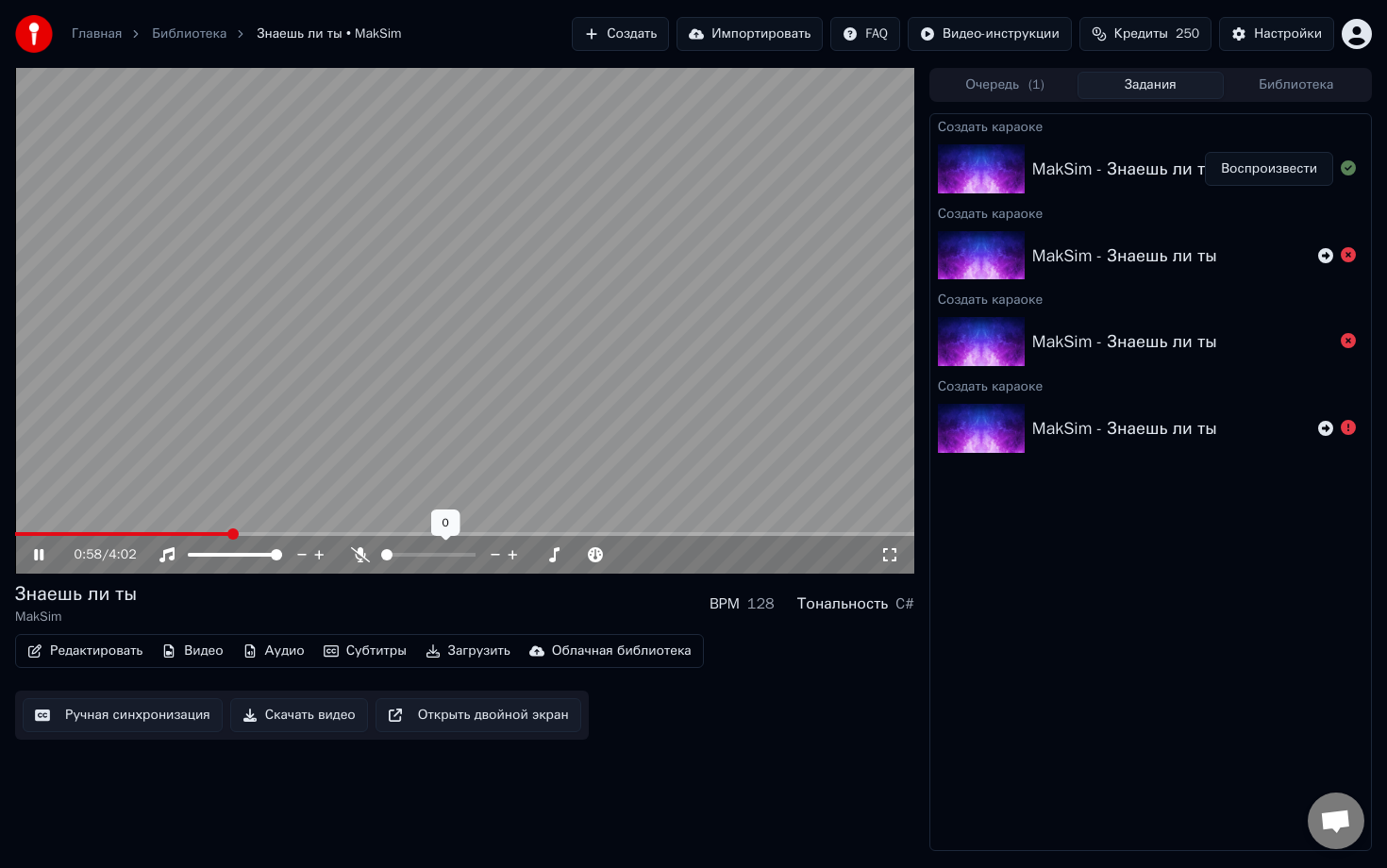 click at bounding box center (381, 555) 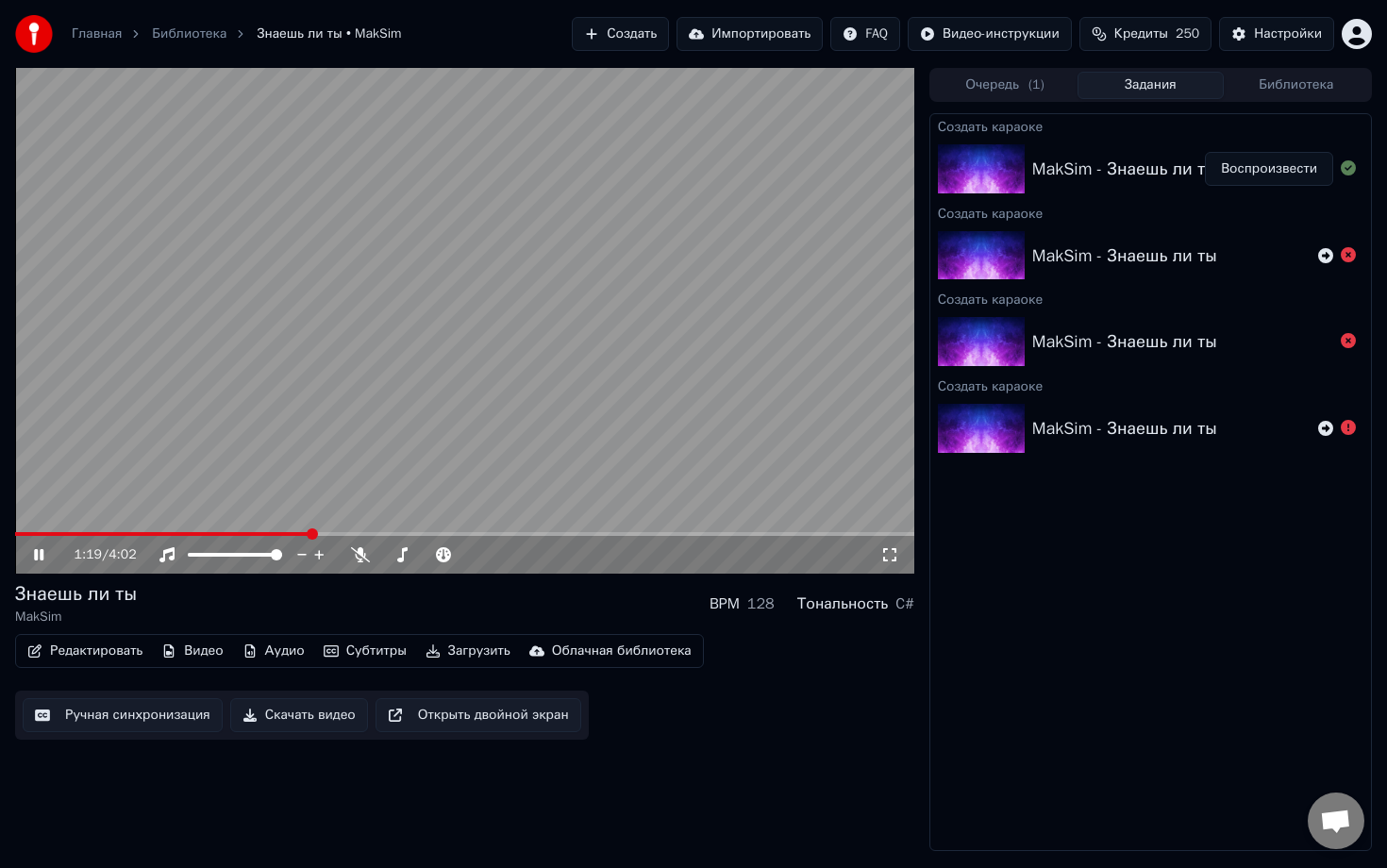 click on "Создать караоке MakSim - Знаешь ли ты Воспроизвести Создать караоке MakSim - Знаешь ли ты Создать караоке MakSim - Знаешь ли ты Создать караоке MakSim - Знаешь ли ты" at bounding box center [1150, 482] 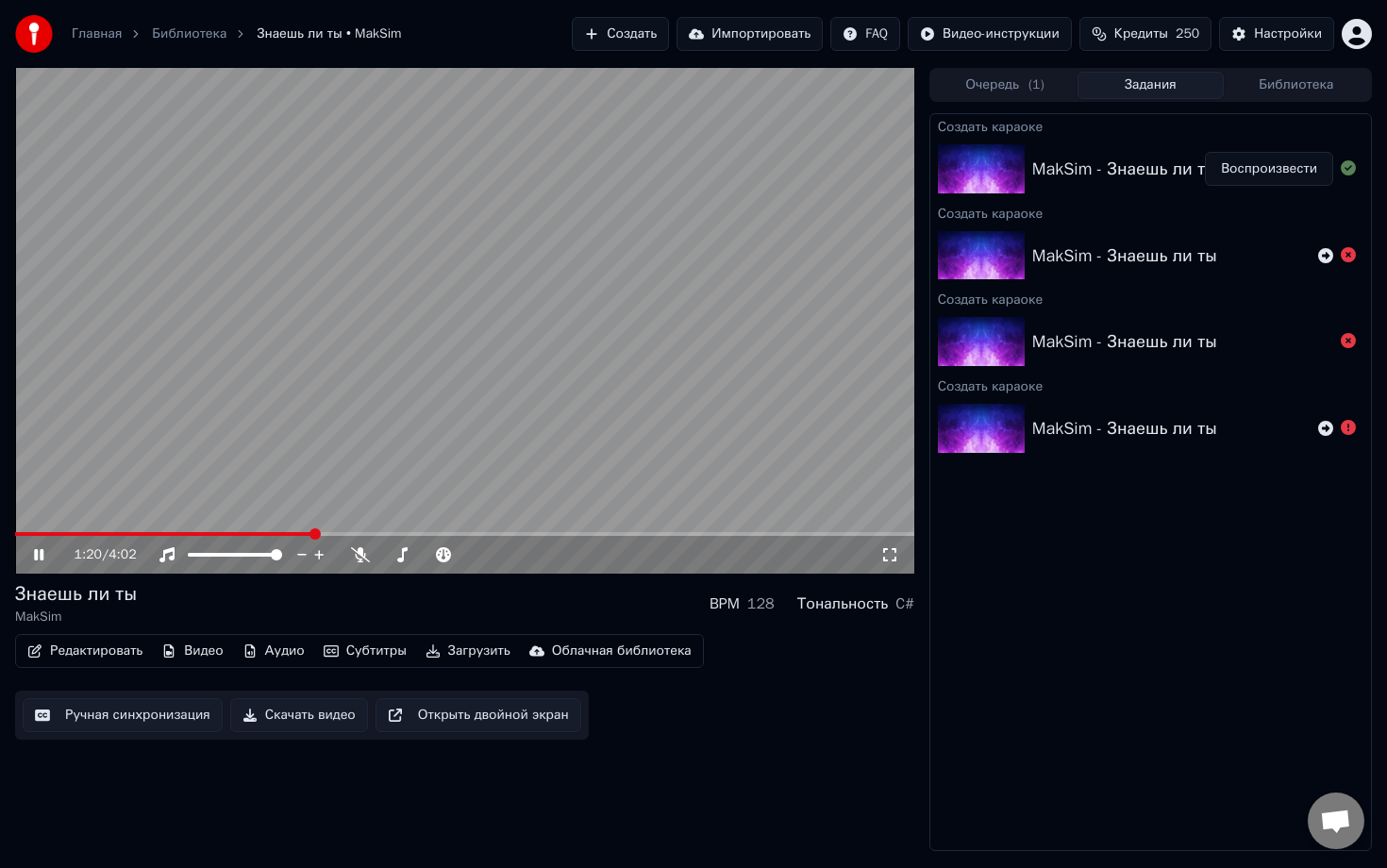 click at bounding box center [464, 321] 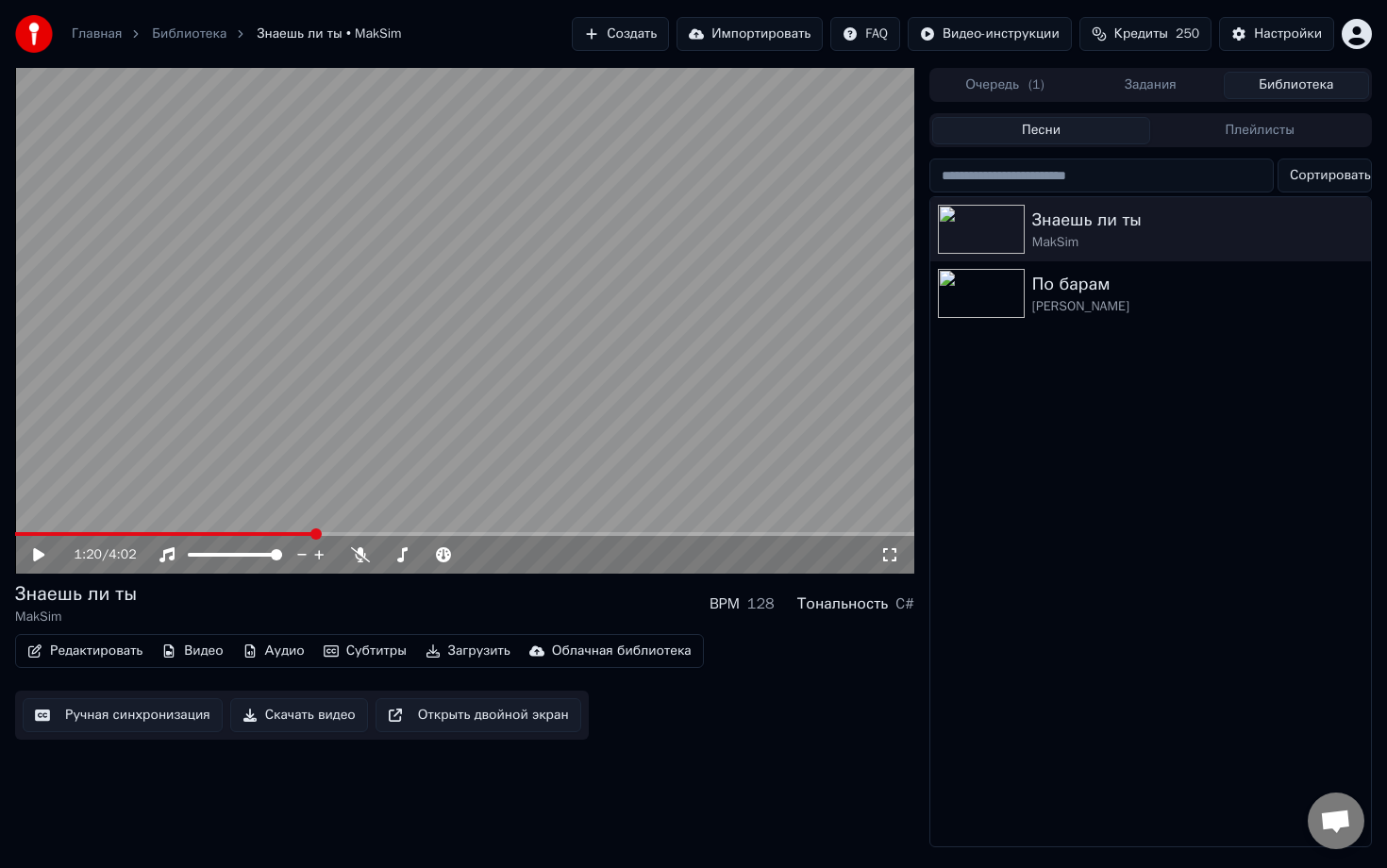 click on "Библиотека" at bounding box center (1296, 85) 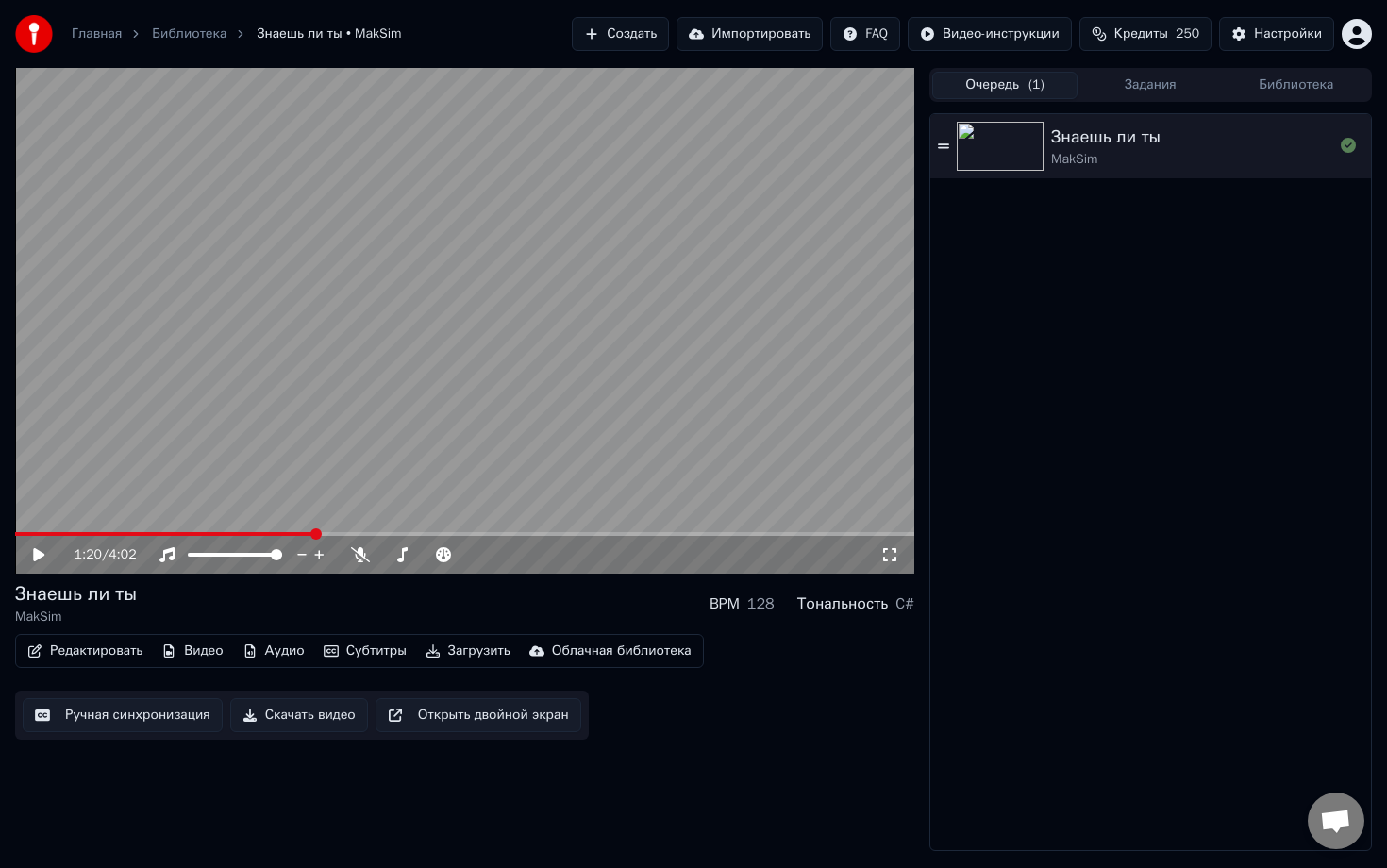 click on "Очередь ( 1 )" at bounding box center (1005, 85) 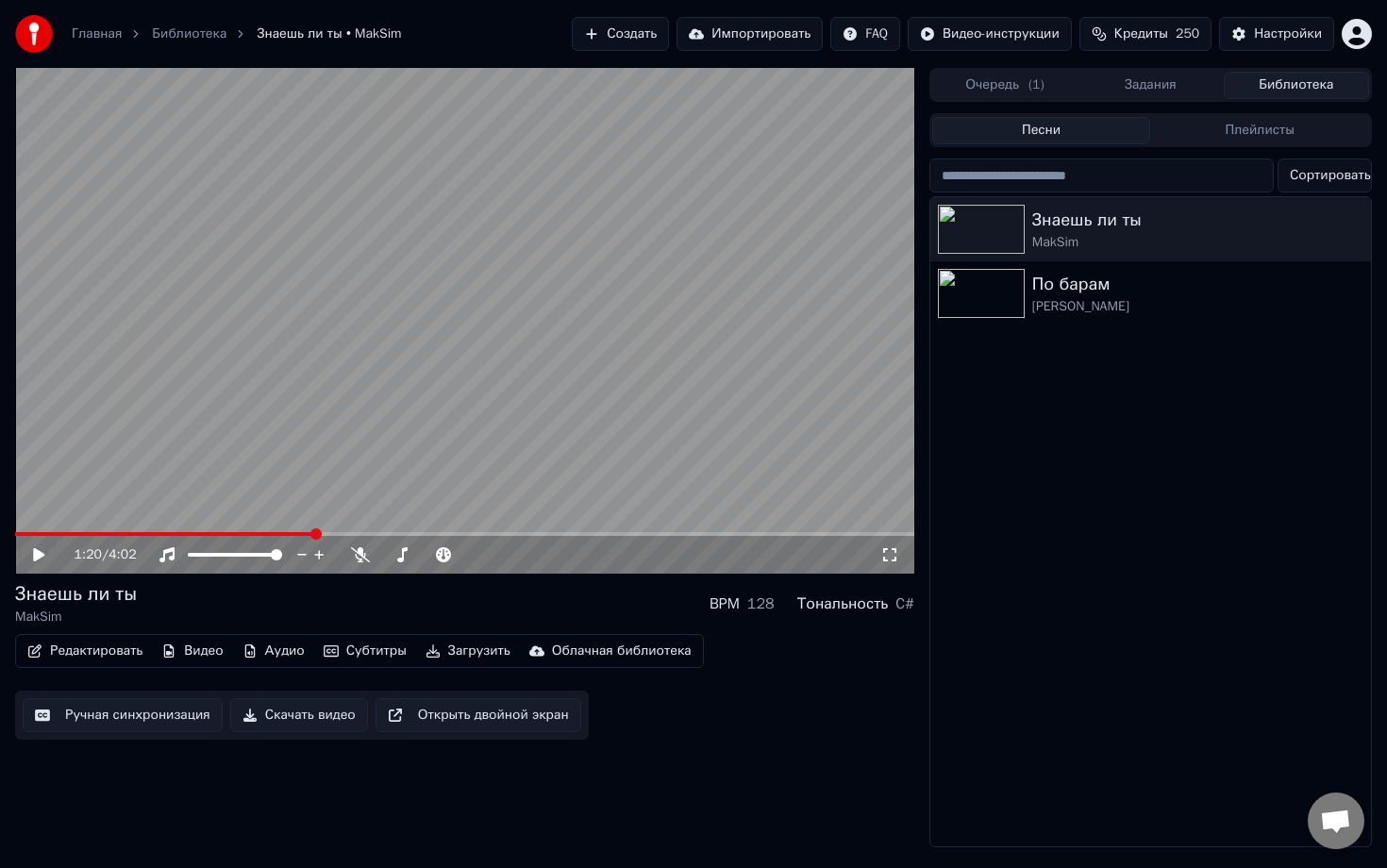 click on "Библиотека" at bounding box center [1296, 85] 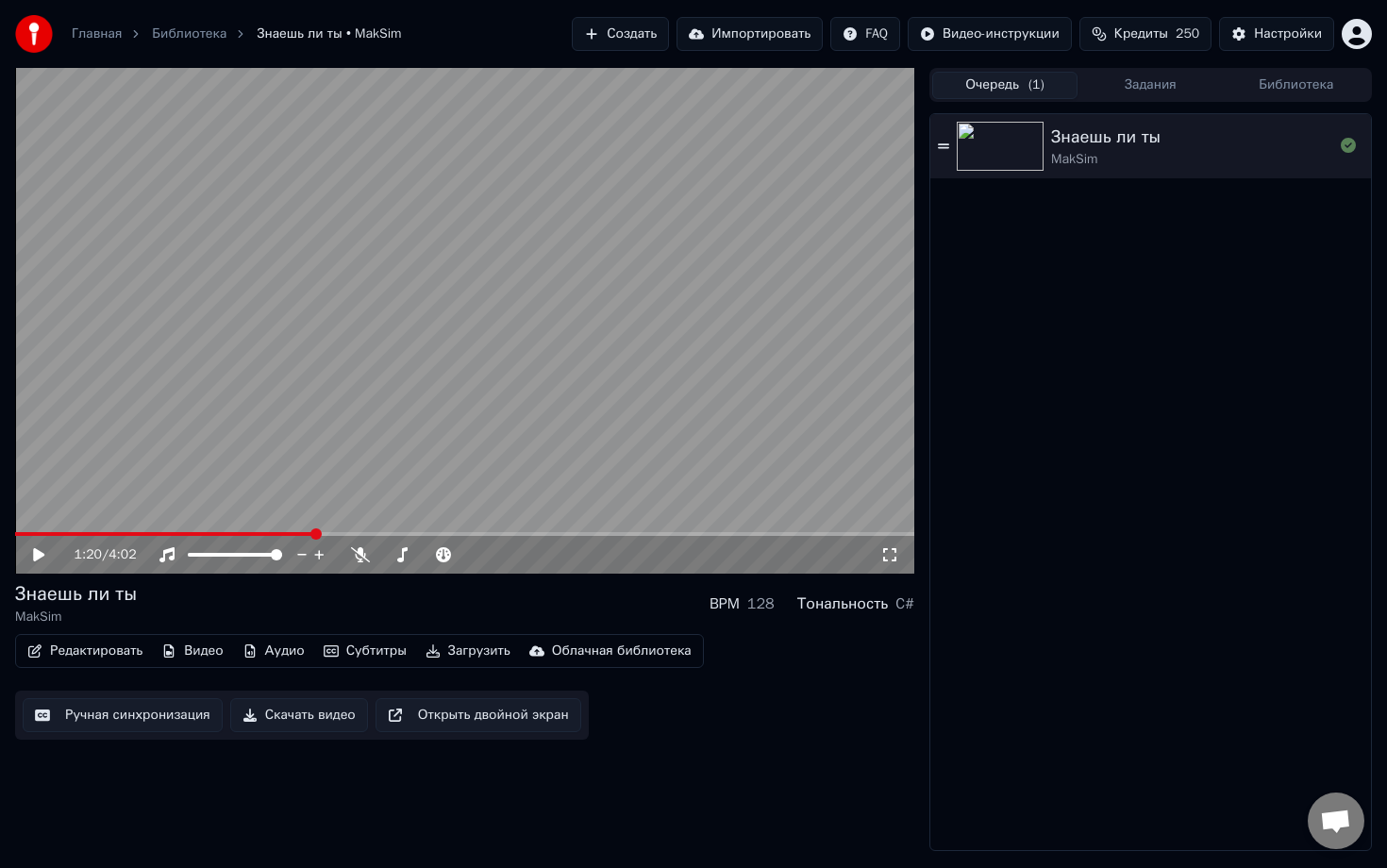 click on "Очередь ( 1 )" at bounding box center [1005, 85] 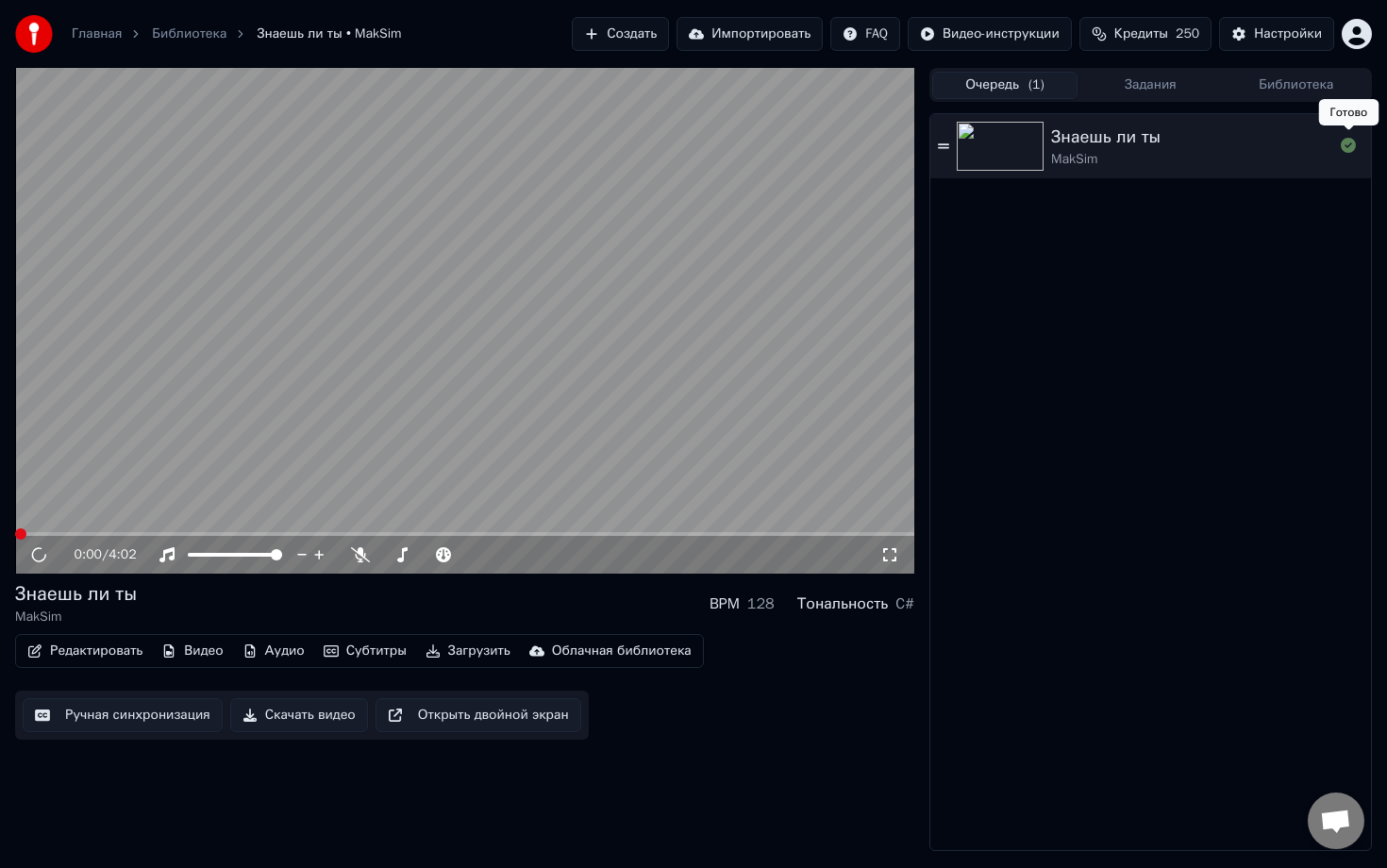 click 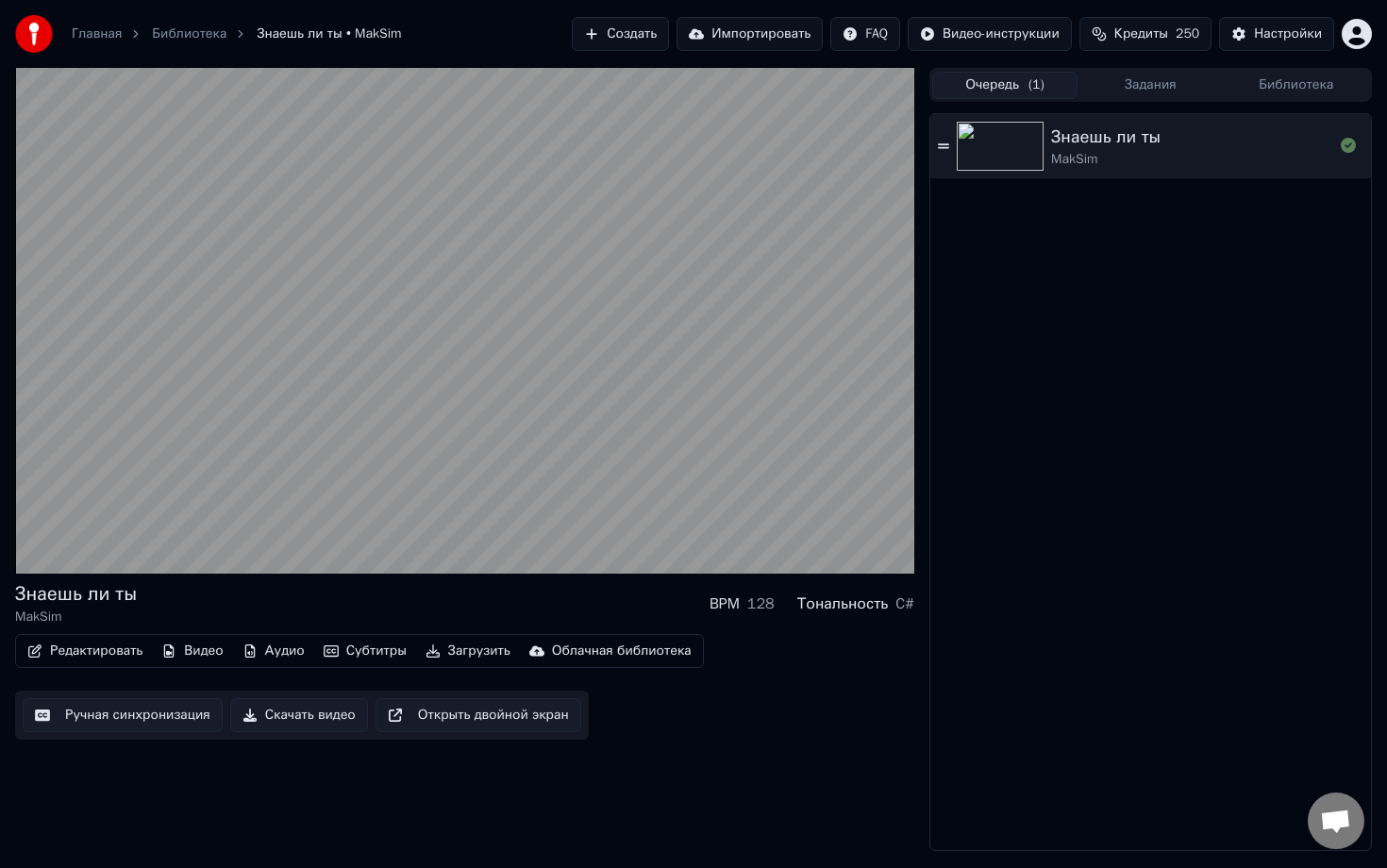 click on "Задания" at bounding box center [1150, 85] 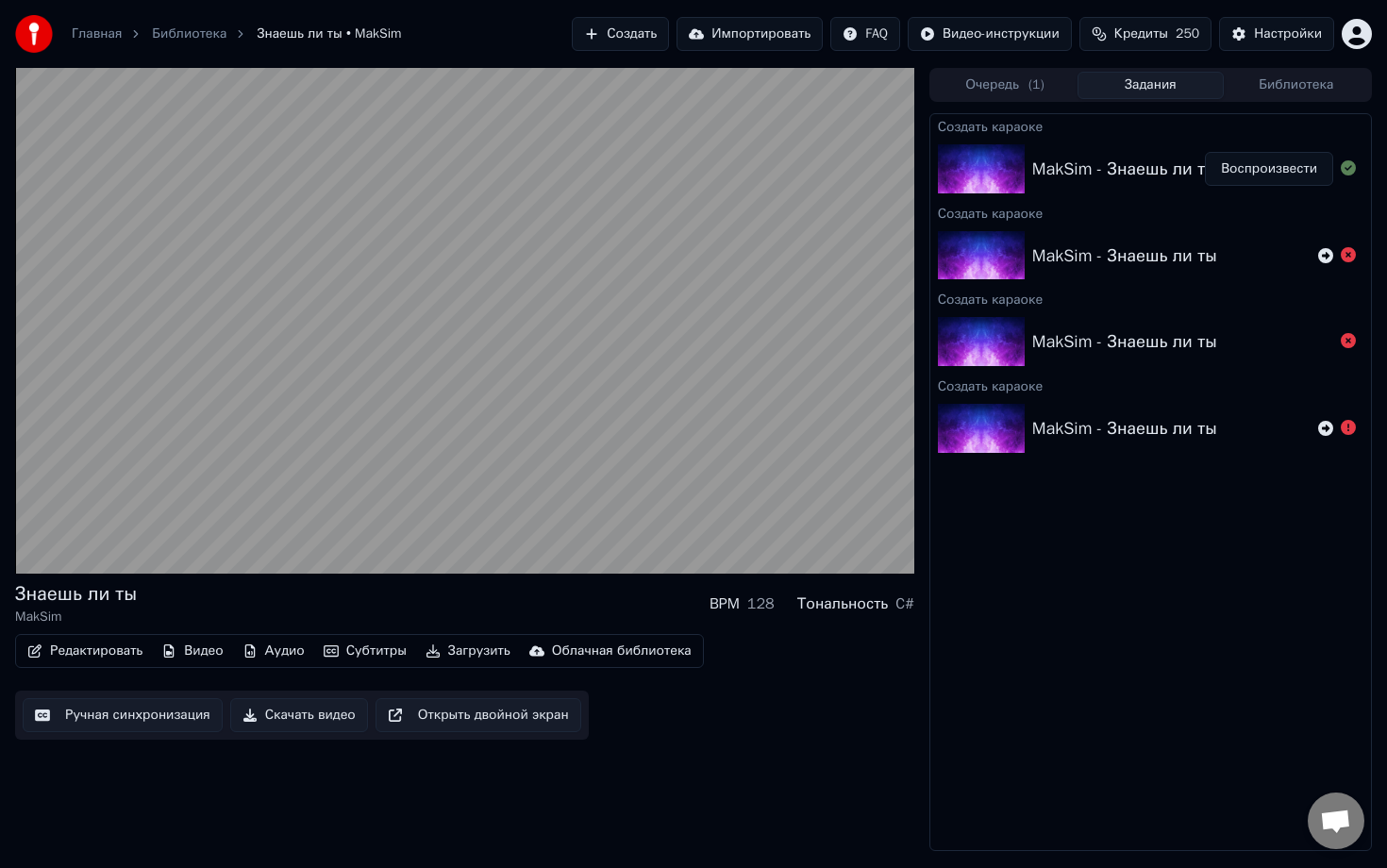 click on "( 1 )" at bounding box center (1036, 85) 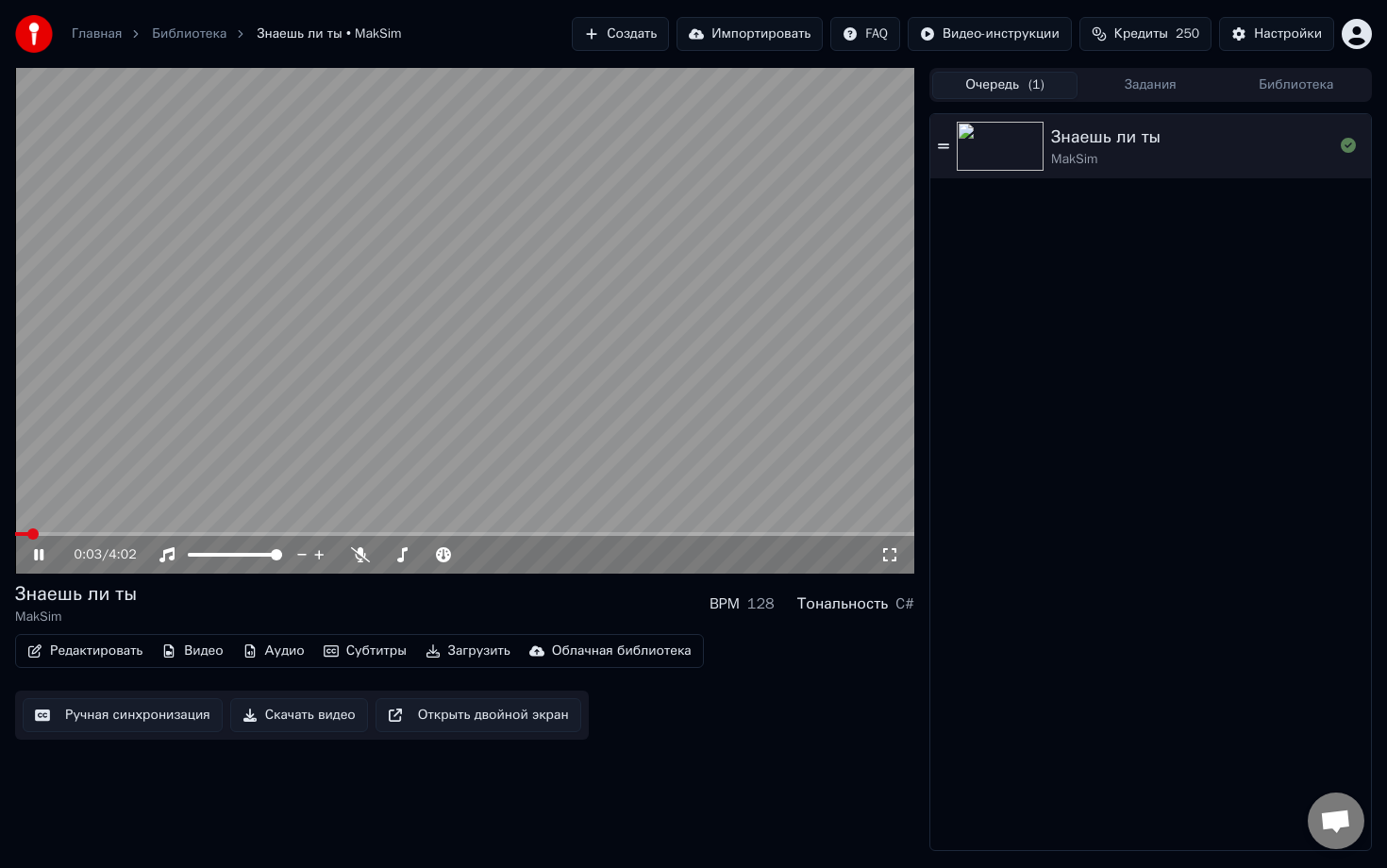 click at bounding box center [464, 321] 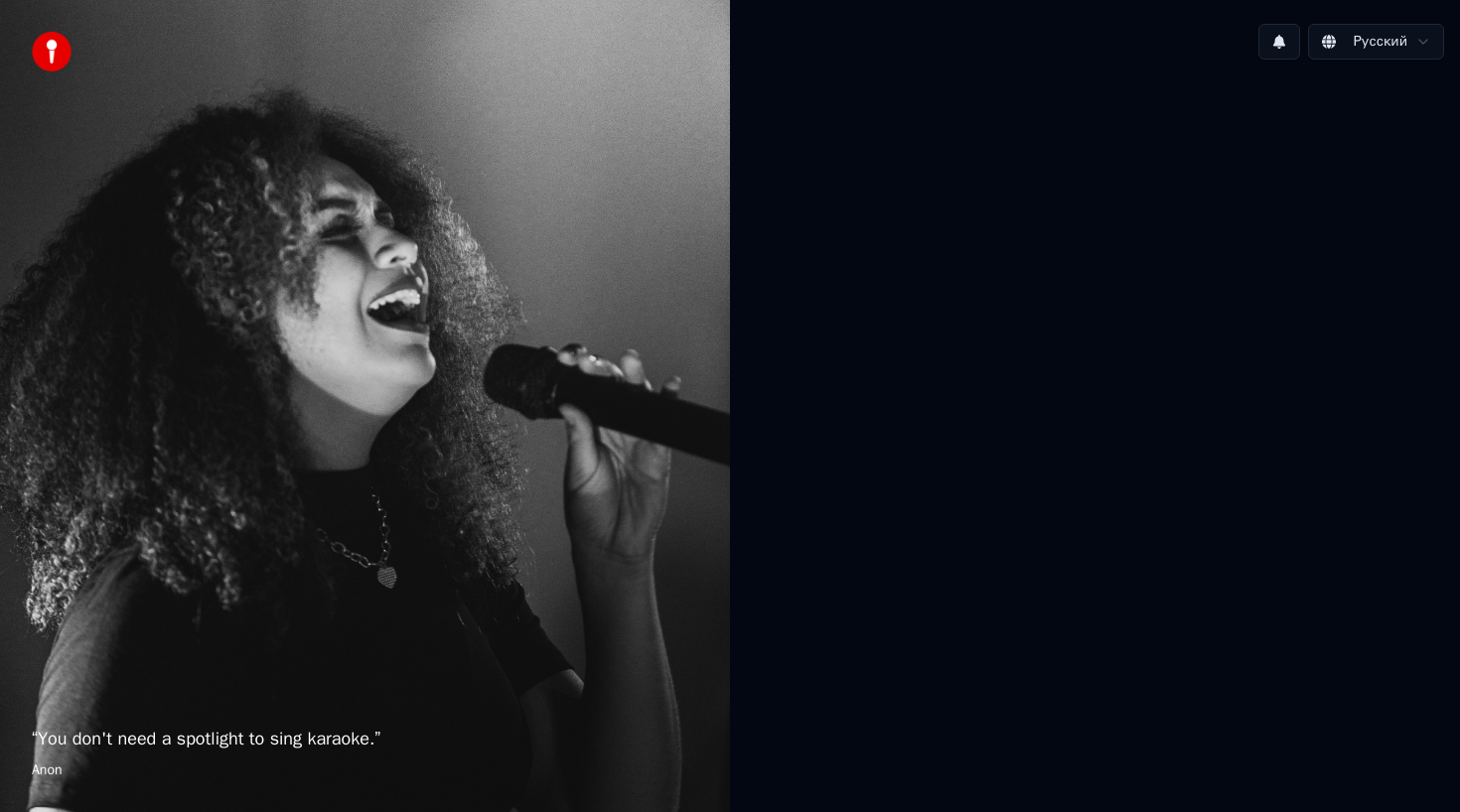 scroll, scrollTop: 0, scrollLeft: 0, axis: both 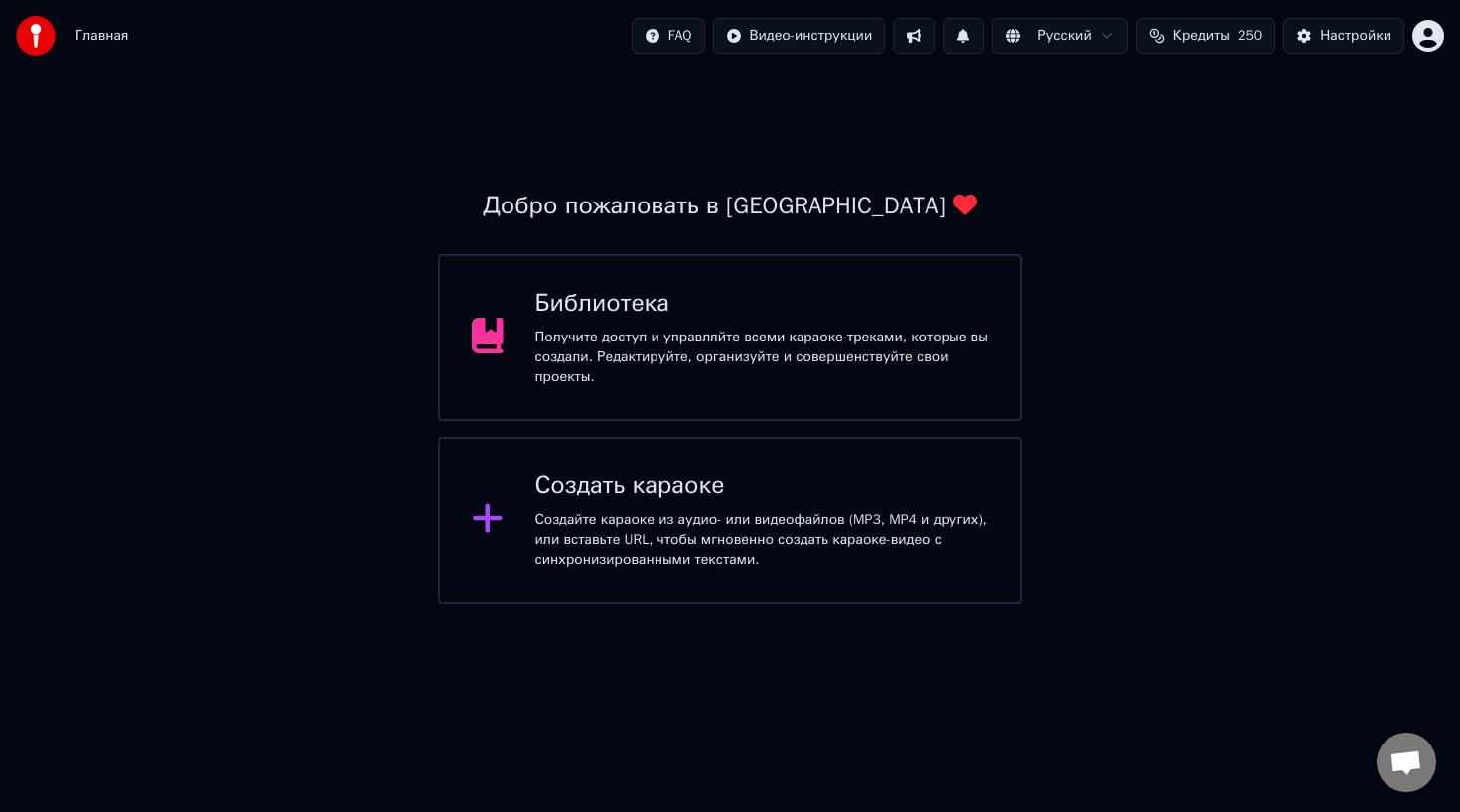click on "Получите доступ и управляйте всеми караоке-треками, которые вы создали. Редактируйте, организуйте и совершенствуйте свои проекты." at bounding box center (762, 357) 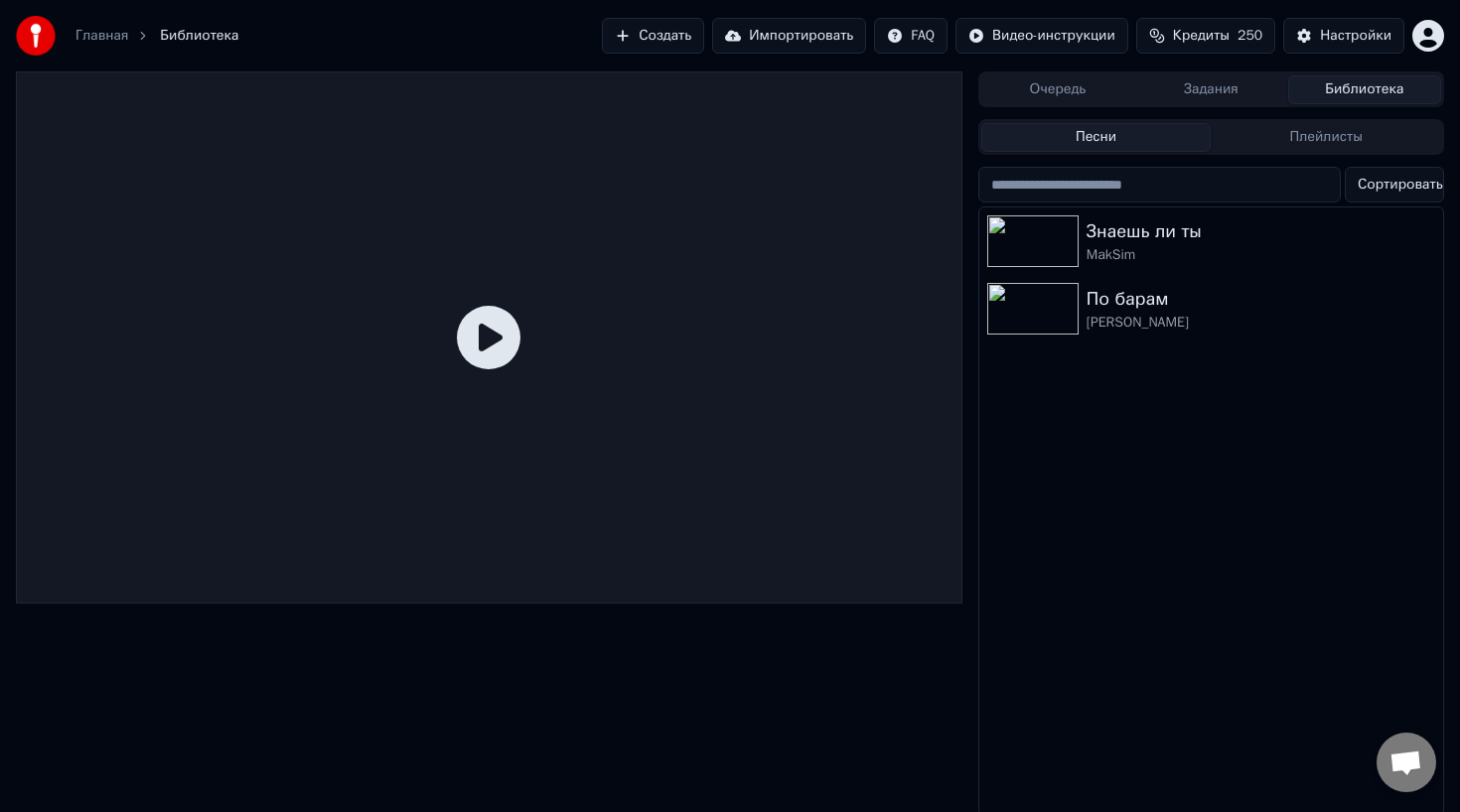 click on "Задания" at bounding box center (1211, 89) 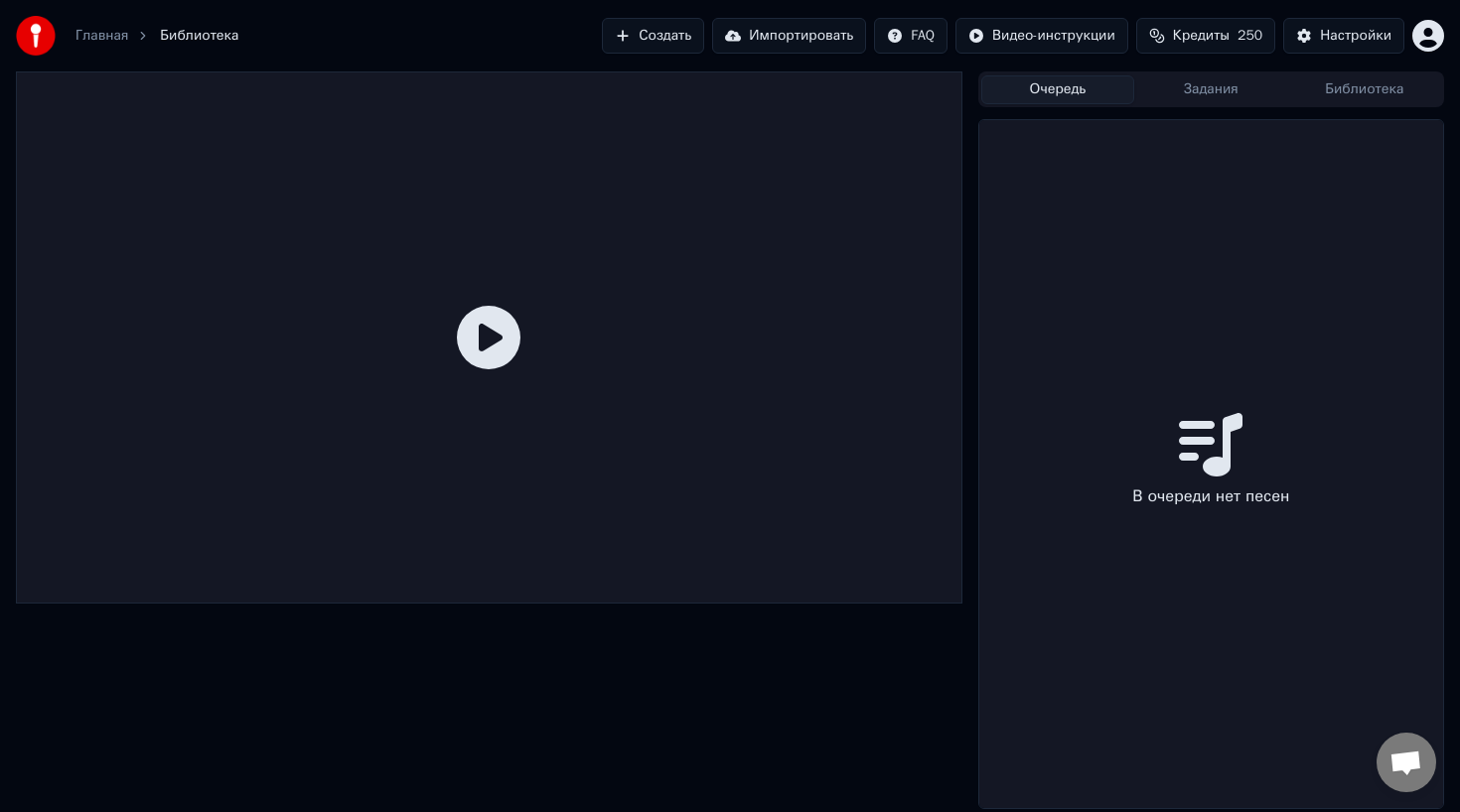 click on "Очередь" at bounding box center (1058, 89) 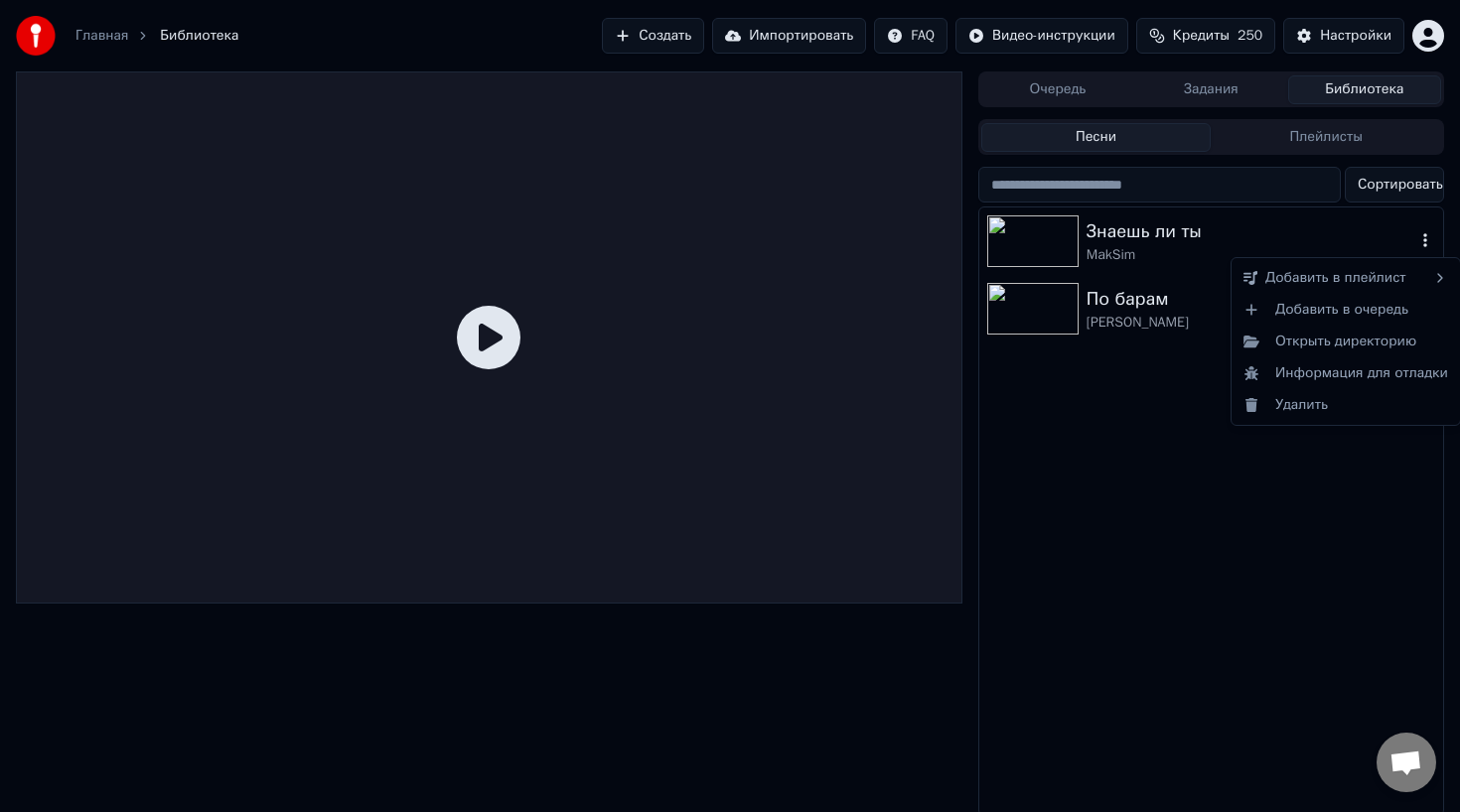 click 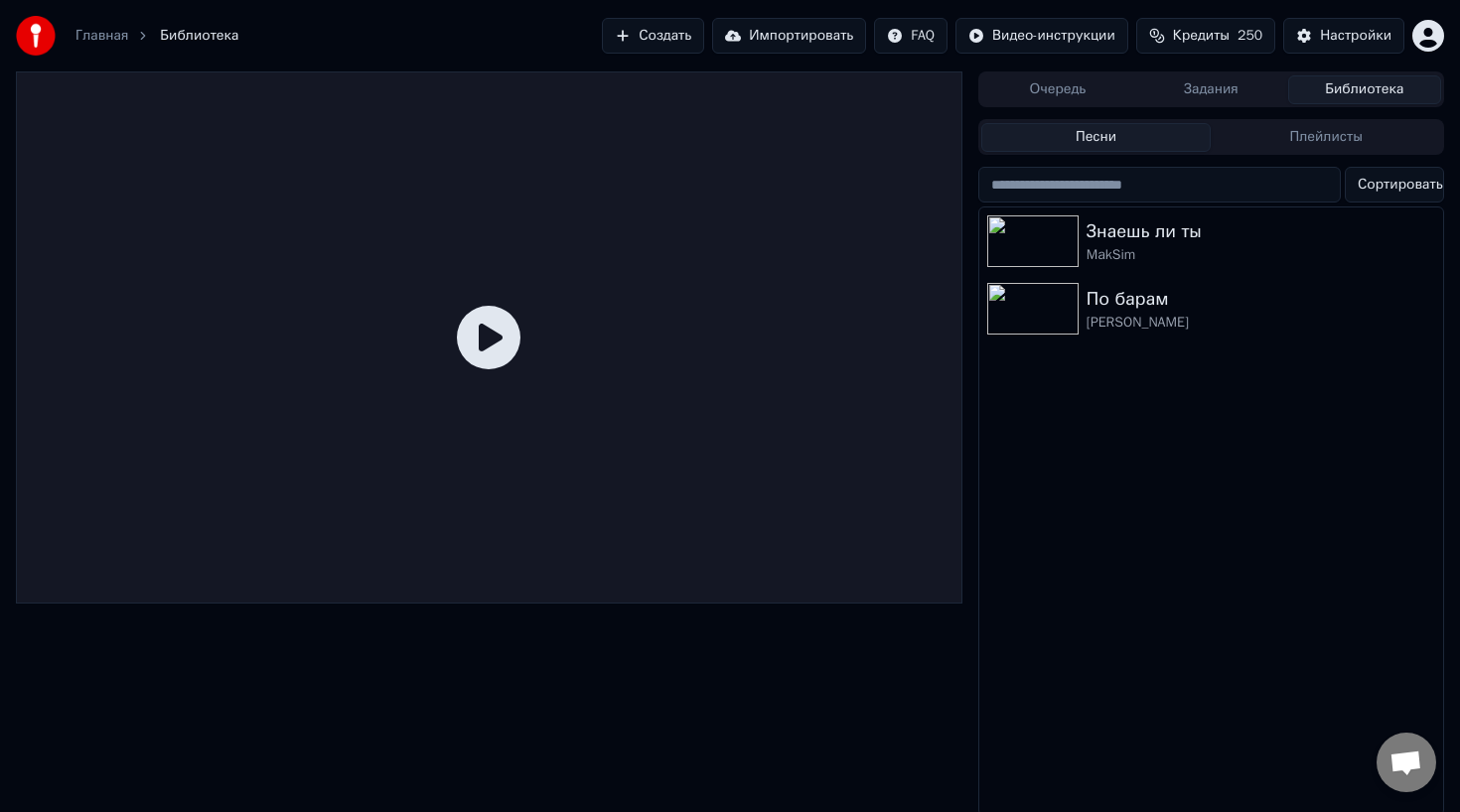 click on "Знаешь ли ты MakSim По барам [PERSON_NAME]" at bounding box center (1211, 511) 